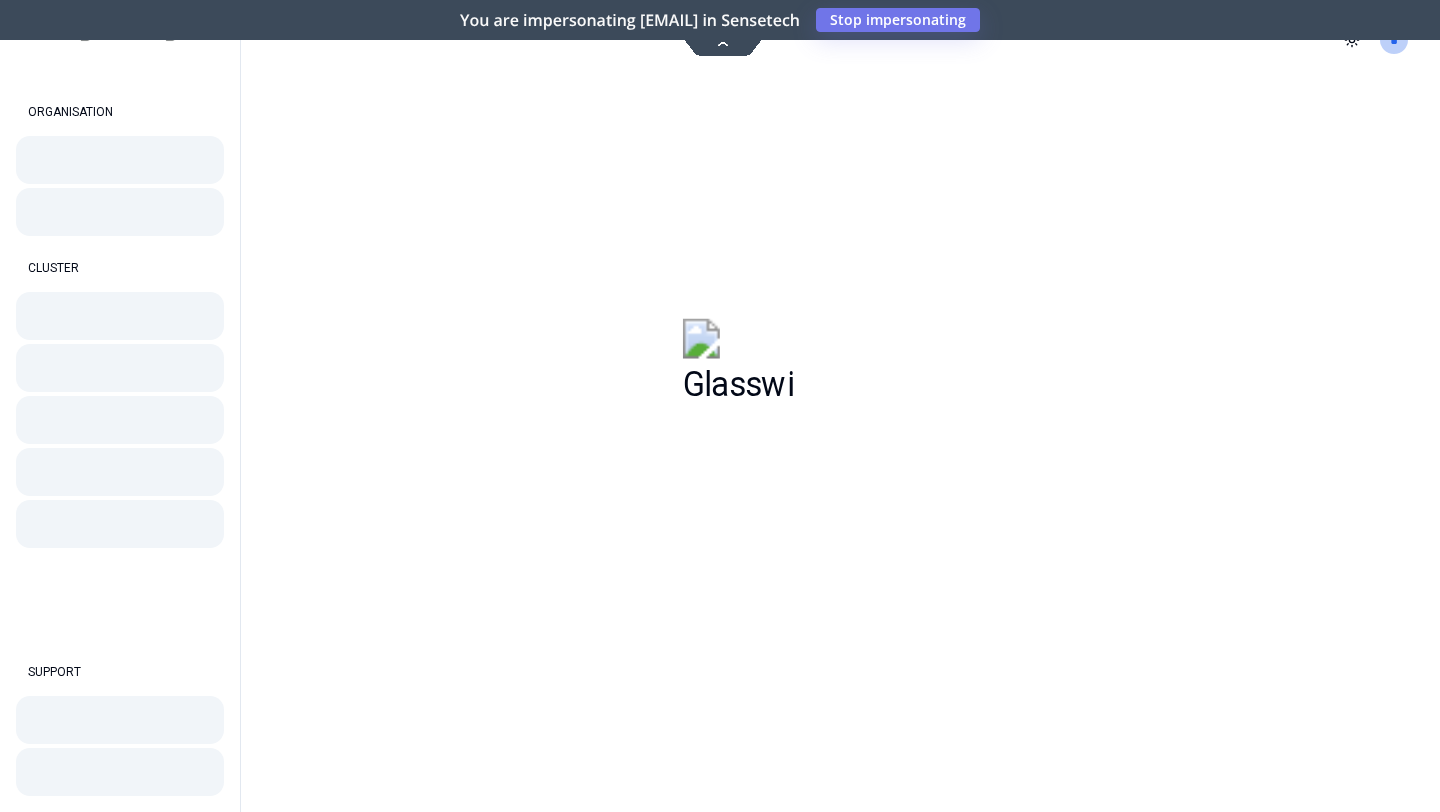 scroll, scrollTop: 0, scrollLeft: 0, axis: both 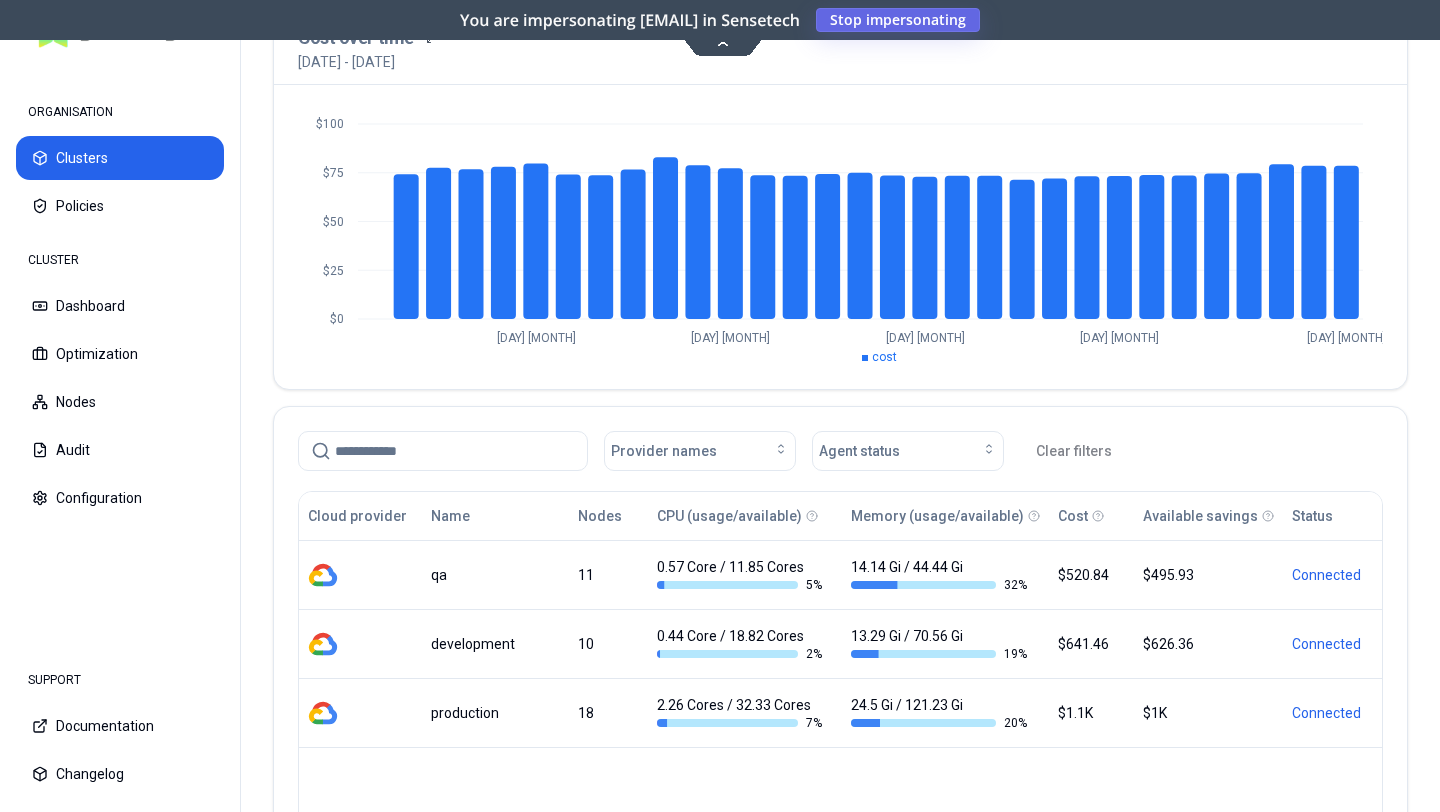 click on "Stop impersonating" at bounding box center (0, 0) 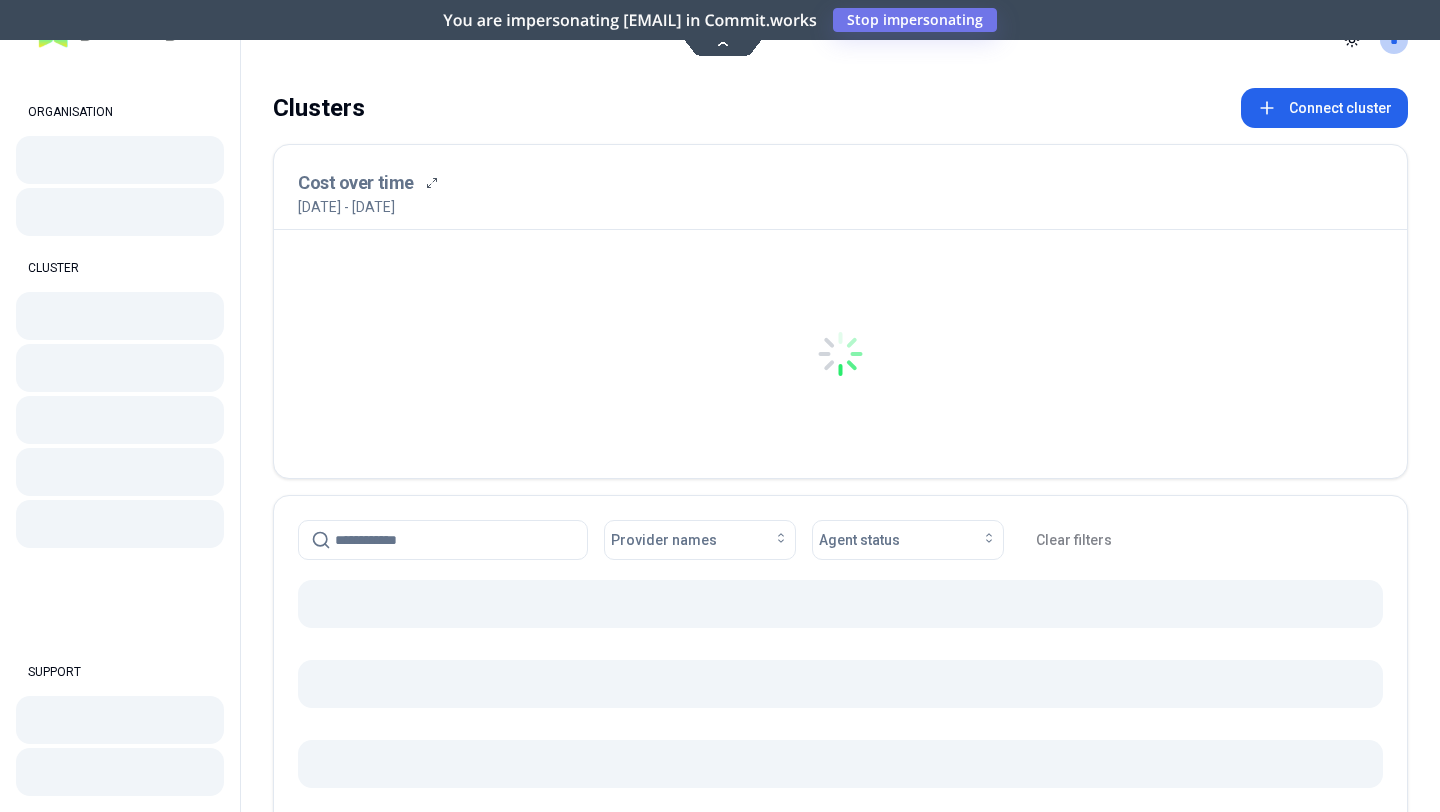 scroll, scrollTop: 0, scrollLeft: 0, axis: both 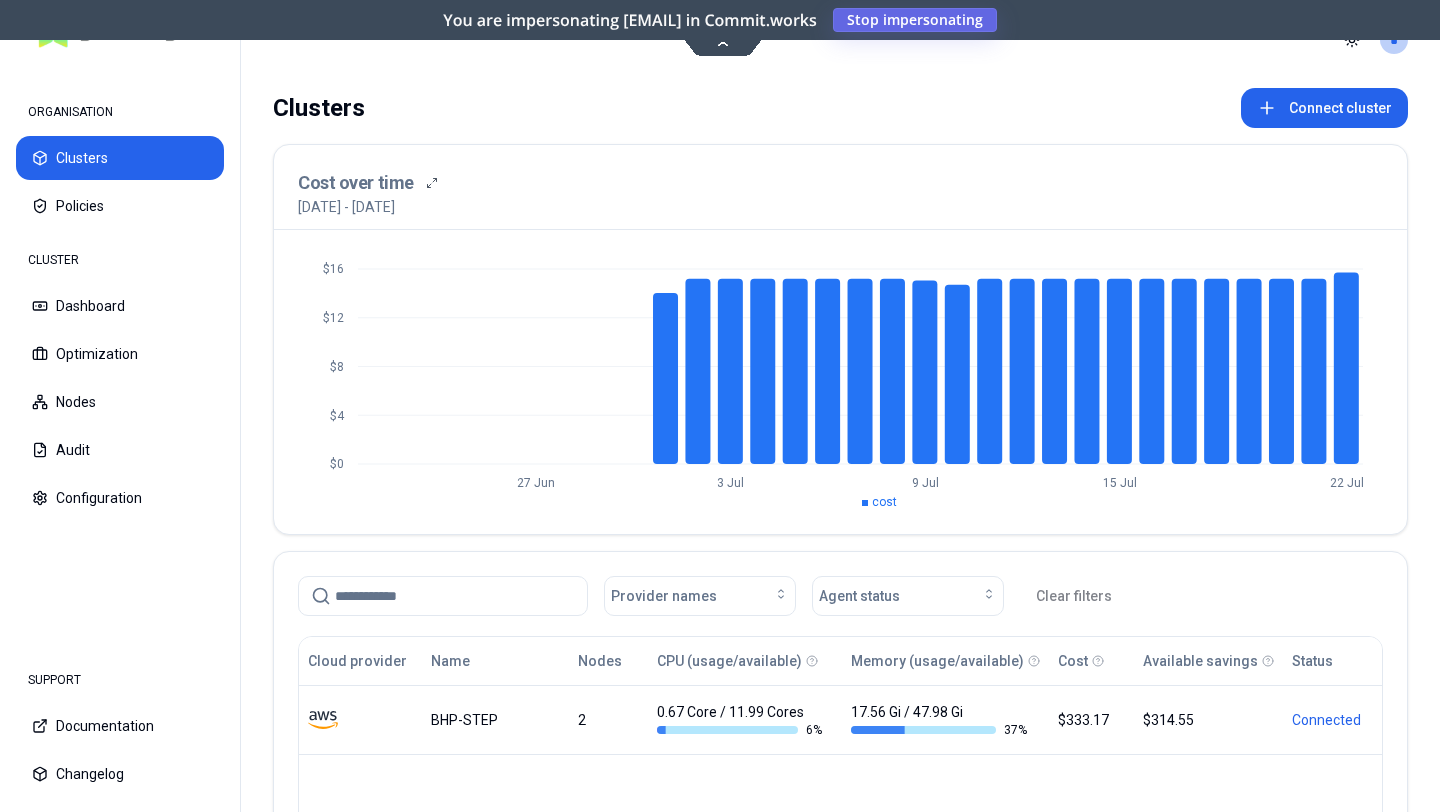 click on "Stop impersonating" at bounding box center (0, 0) 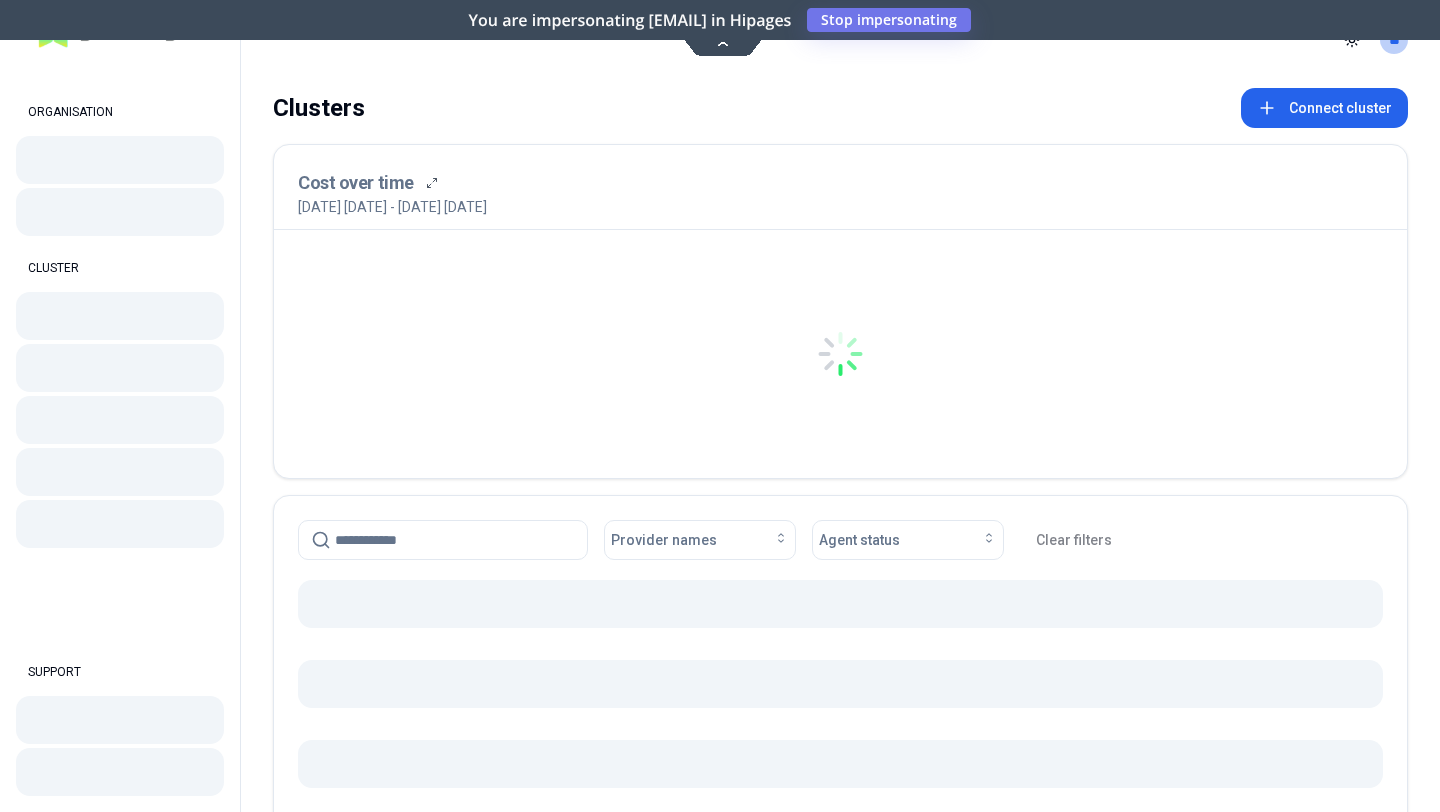 scroll, scrollTop: 0, scrollLeft: 0, axis: both 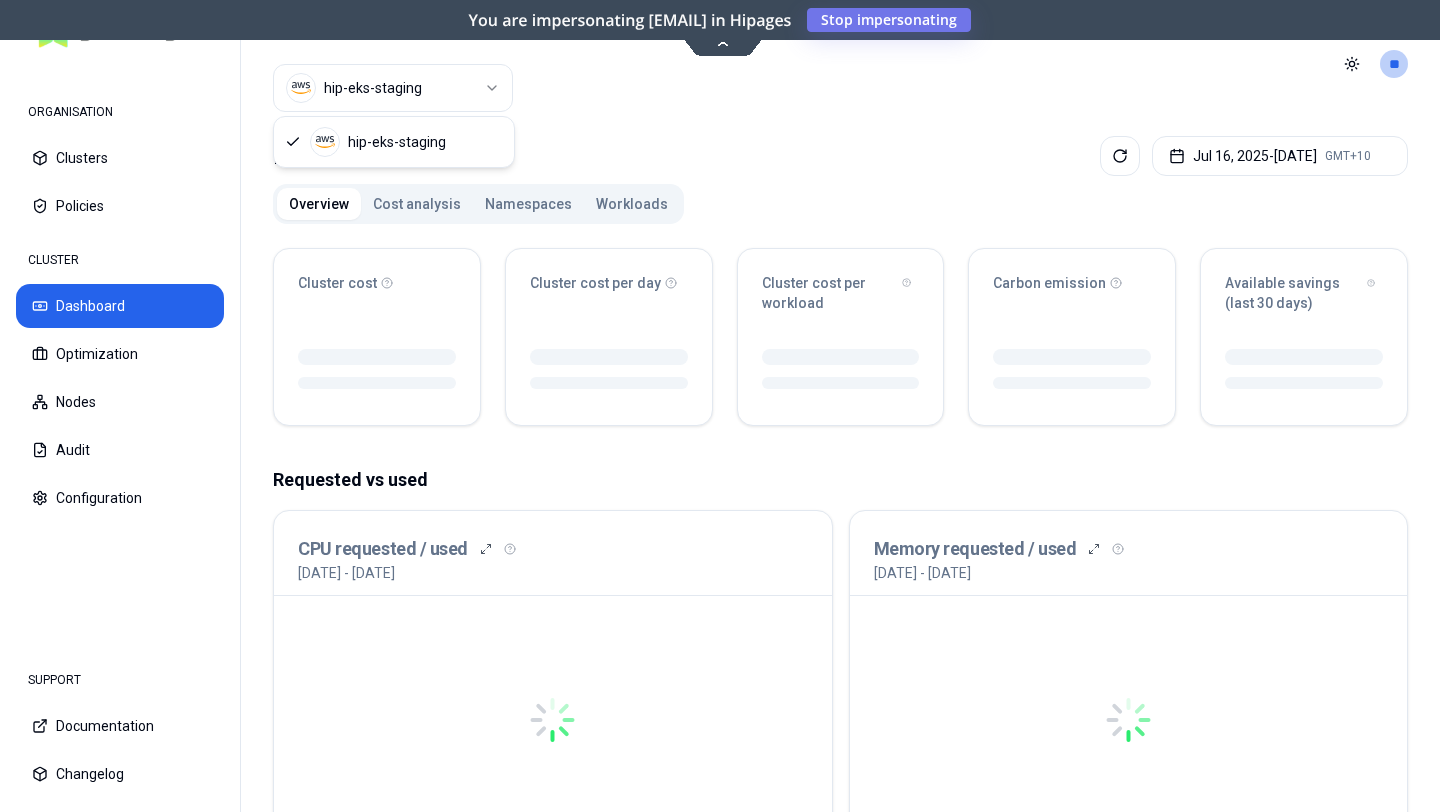 click on "ORGANISATION Clusters Policies CLUSTER Dashboard Optimization Nodes Audit Configuration SUPPORT Documentation Changelog Cluster hip-eks-staging Toggle theme ** ORGANISATION CLUSTER Dashboard Jul 16, 2025  -  Jul 23, 2025 GMT+10 Overview Cost analysis Namespaces Workloads Cluster cost Cluster cost per day Cluster cost per workload Carbon emission Available savings (last 30 days) Requested vs used CPU requested / used 16th July 2025 - 23rd July 2025 Memory requested / used 16th July 2025 - 23rd July 2025 Current cluster status Current agent status 15 hip-eks-staging" at bounding box center [720, 406] 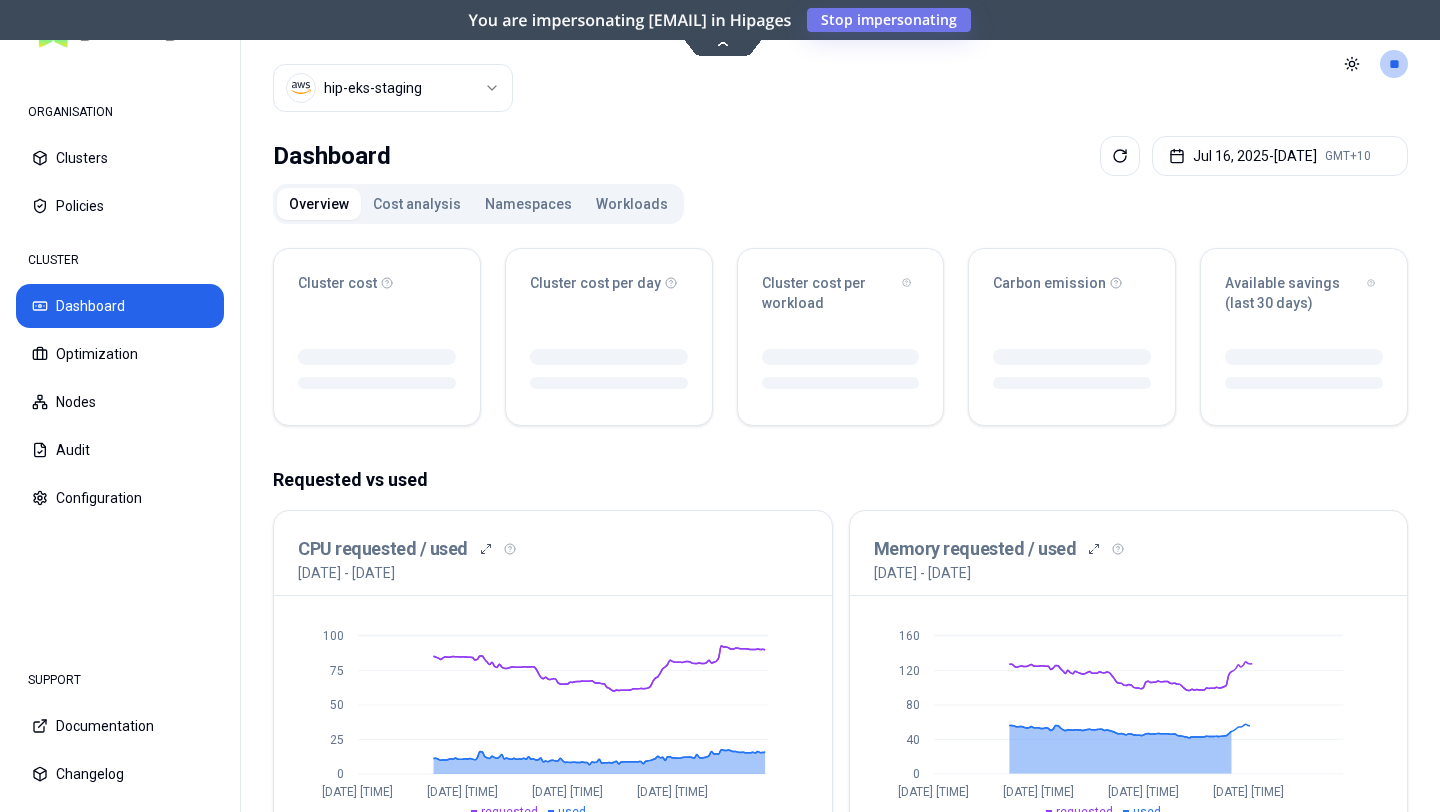 click on "ORGANISATION Clusters Policies CLUSTER Dashboard Optimization Nodes Audit Configuration SUPPORT Documentation Changelog Cluster hip-eks-staging Toggle theme ** ORGANISATION CLUSTER Dashboard Jul 16, 2025  -  Jul 23, 2025 GMT+10 Overview Cost analysis Namespaces Workloads Cluster cost Cluster cost per day Cluster cost per workload Carbon emission Available savings (last 30 days) Requested vs used CPU requested / used 16th July 2025 - 23rd July 2025 0 25 50 75 100 Jul 16 09:00 Jul 18 04:00 Jul 19 23:00 Jul 21 18:00 requested used Memory requested / used 16th July 2025 - 23rd July 2025 0 40 80 120 160 Jul 16 09:00 Jul 18 04:00 Jul 19 23:00 Jul 21 18:00 requested used Current cluster status Current agent status 120" at bounding box center [720, 406] 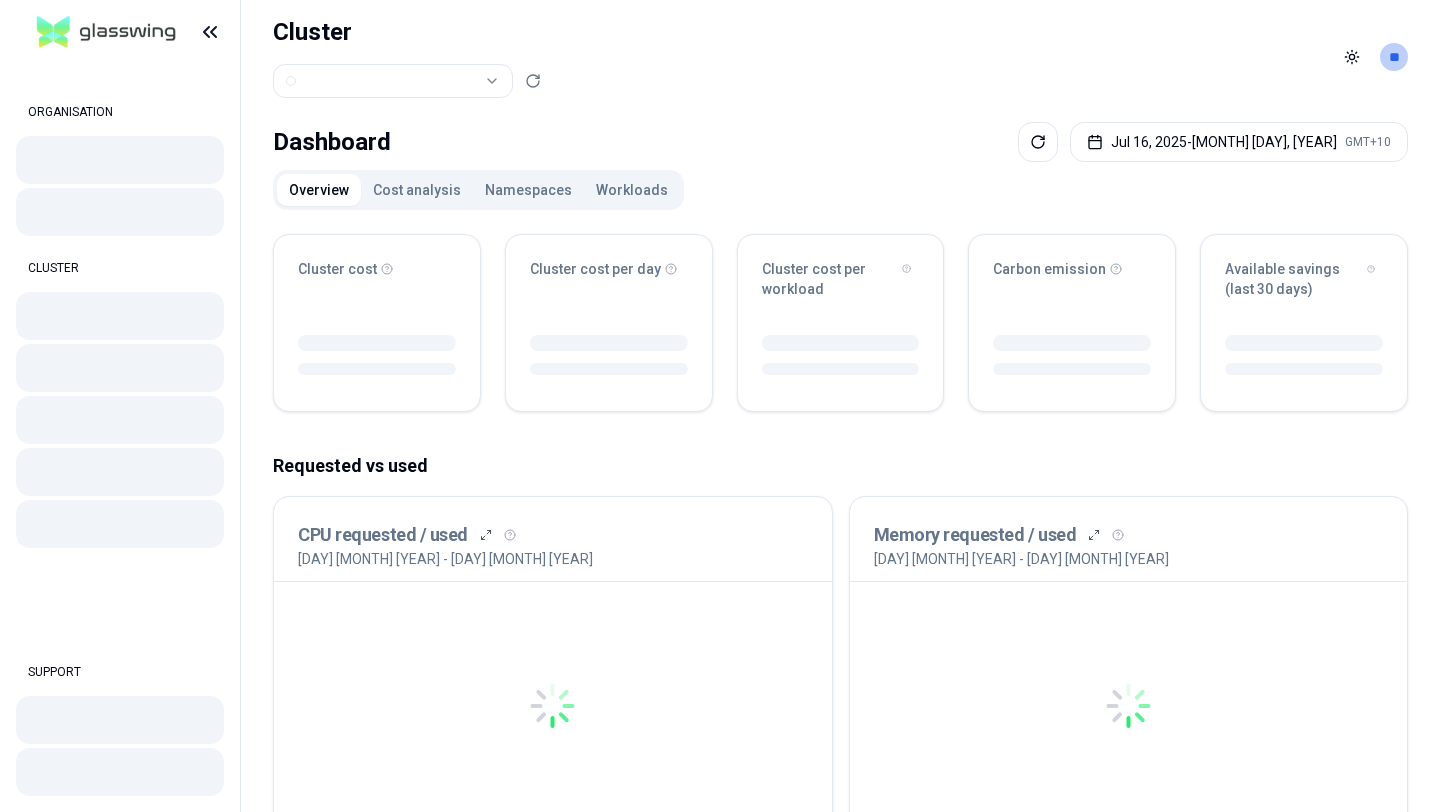 scroll, scrollTop: 0, scrollLeft: 0, axis: both 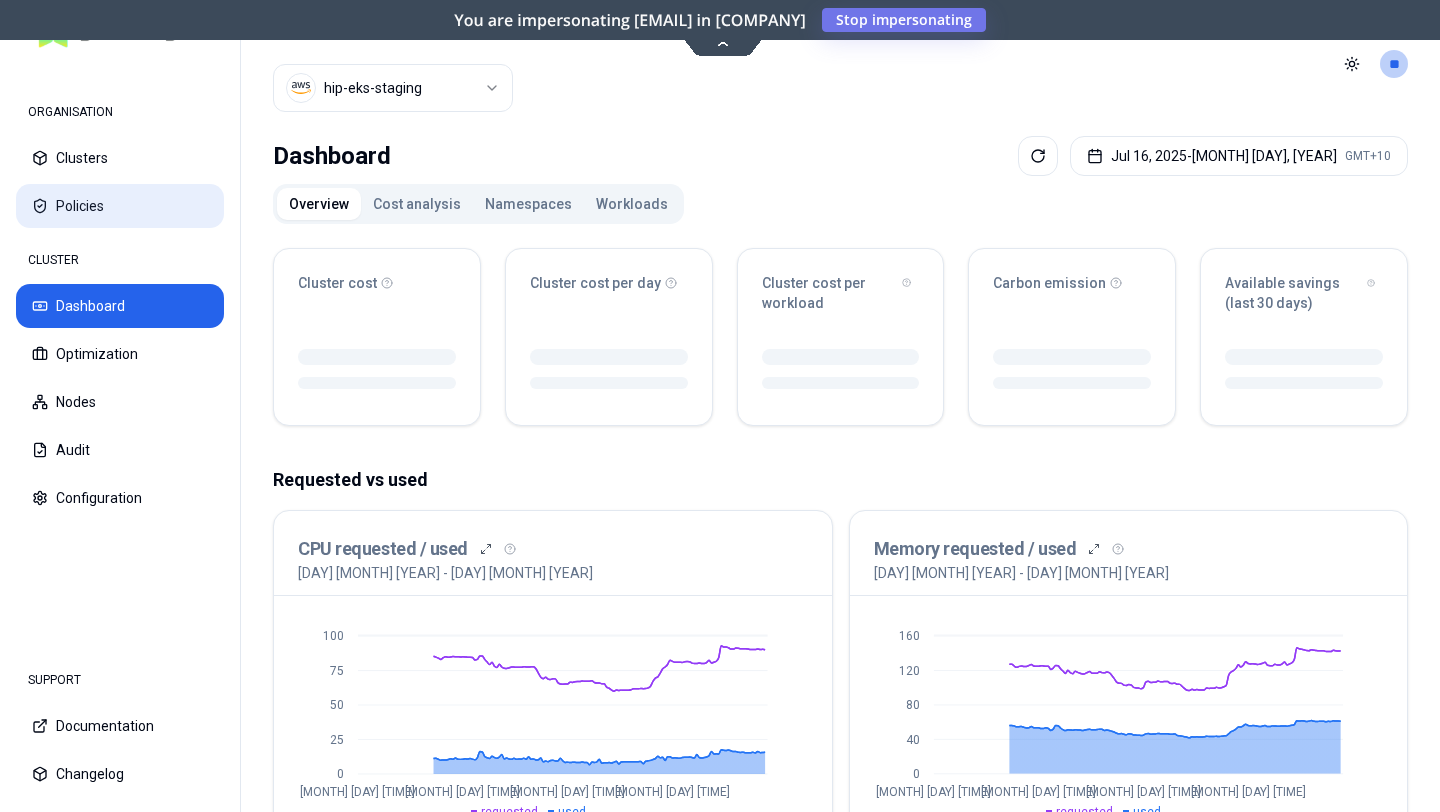 click on "Policies" at bounding box center (120, 206) 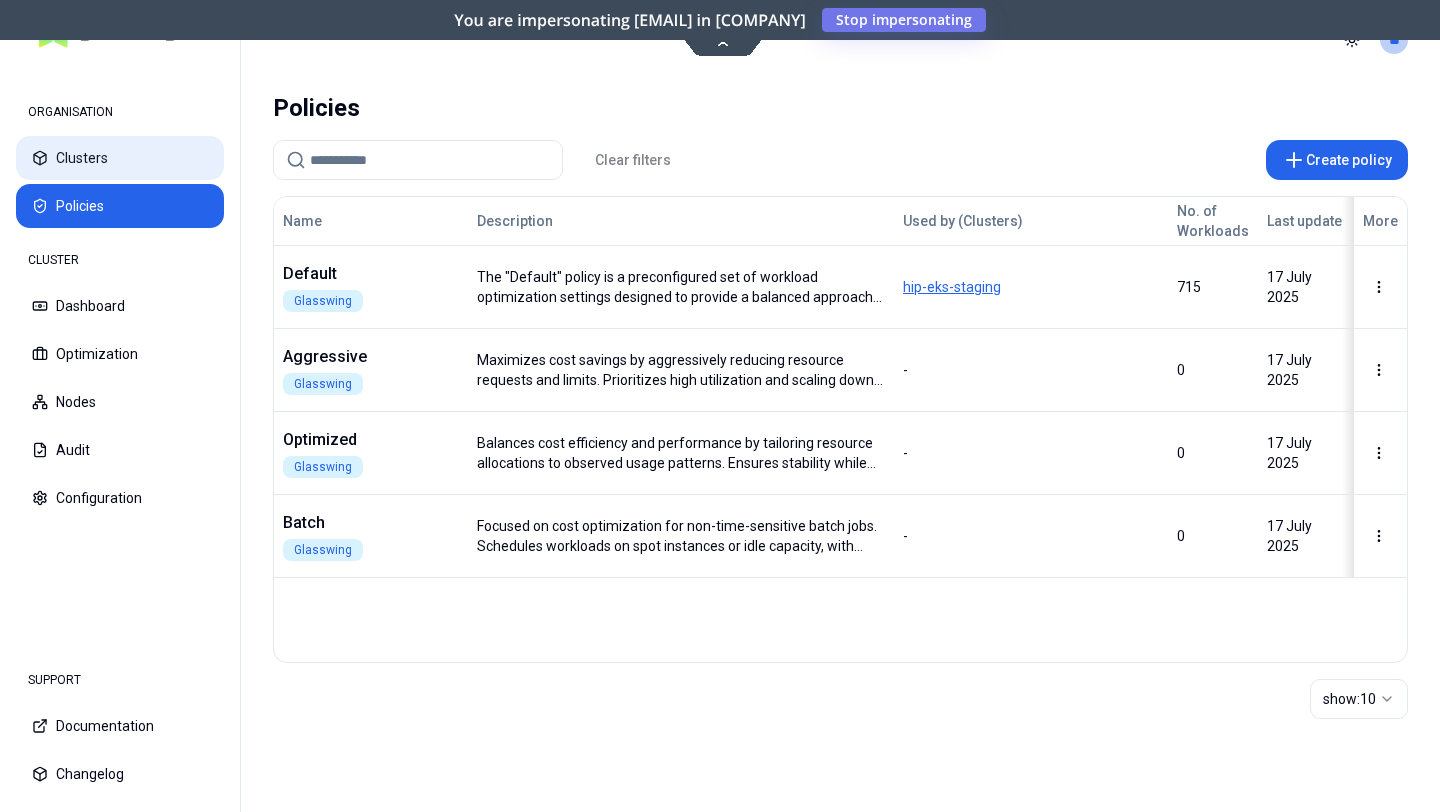 click on "Clusters" at bounding box center (120, 158) 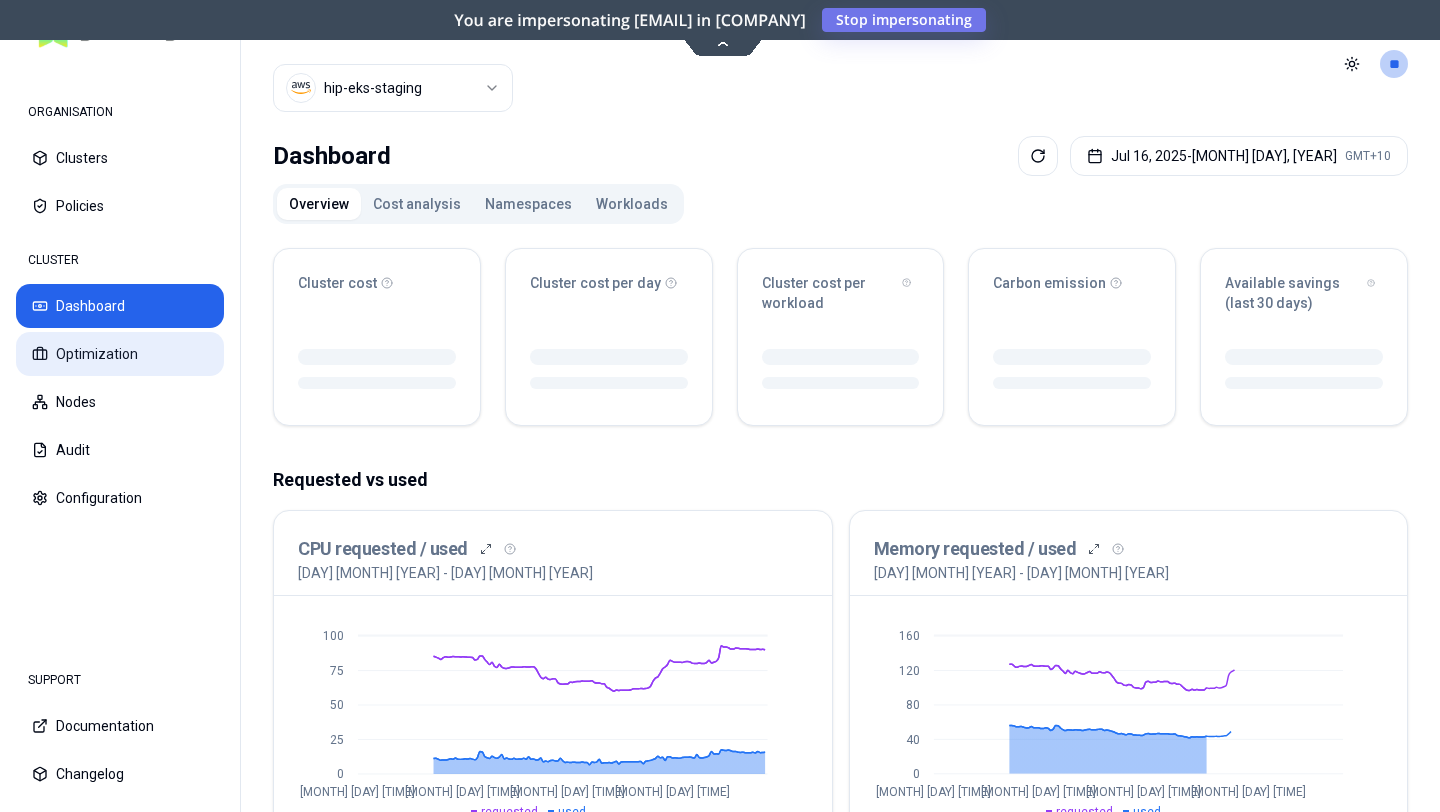 click on "Optimization" at bounding box center (120, 354) 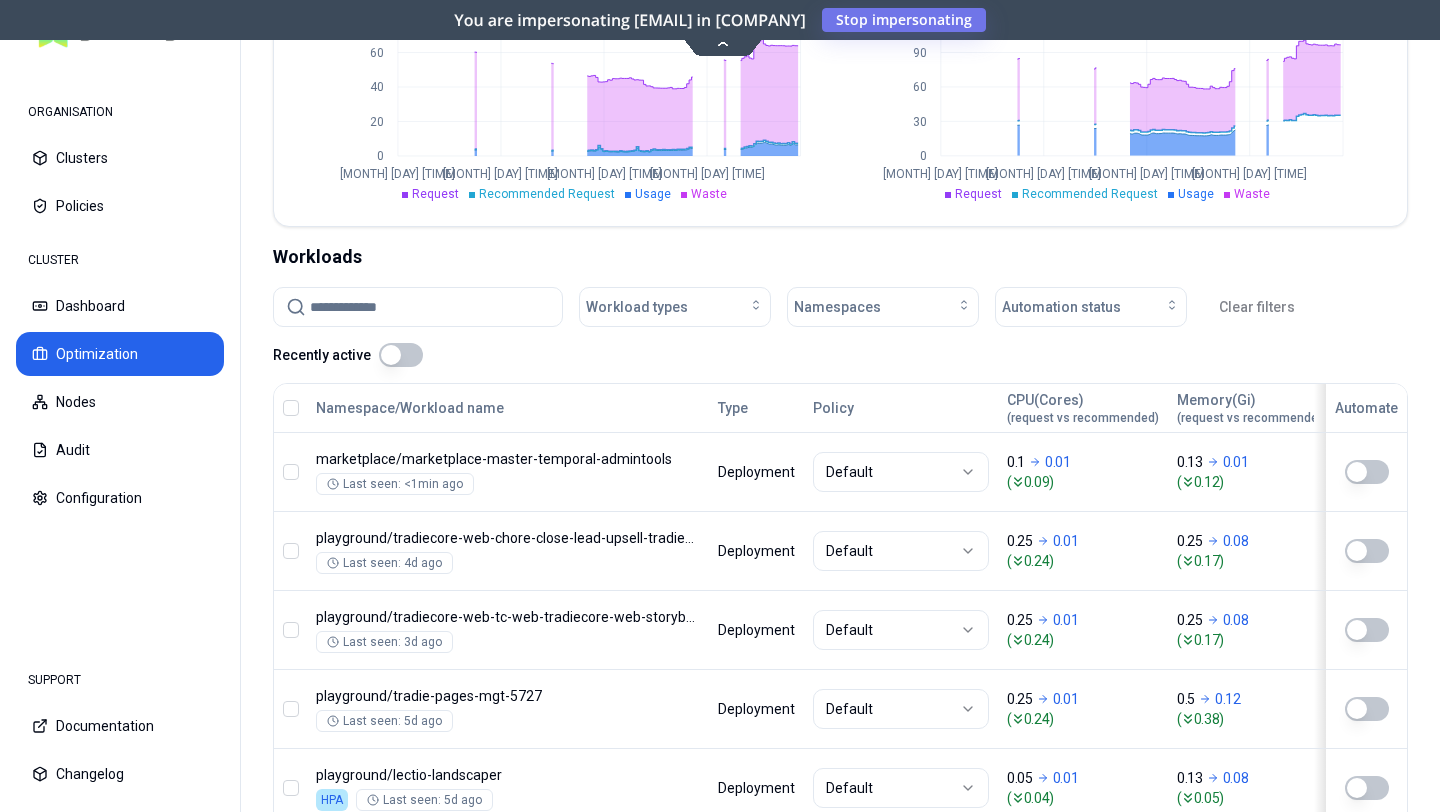 scroll, scrollTop: 602, scrollLeft: 0, axis: vertical 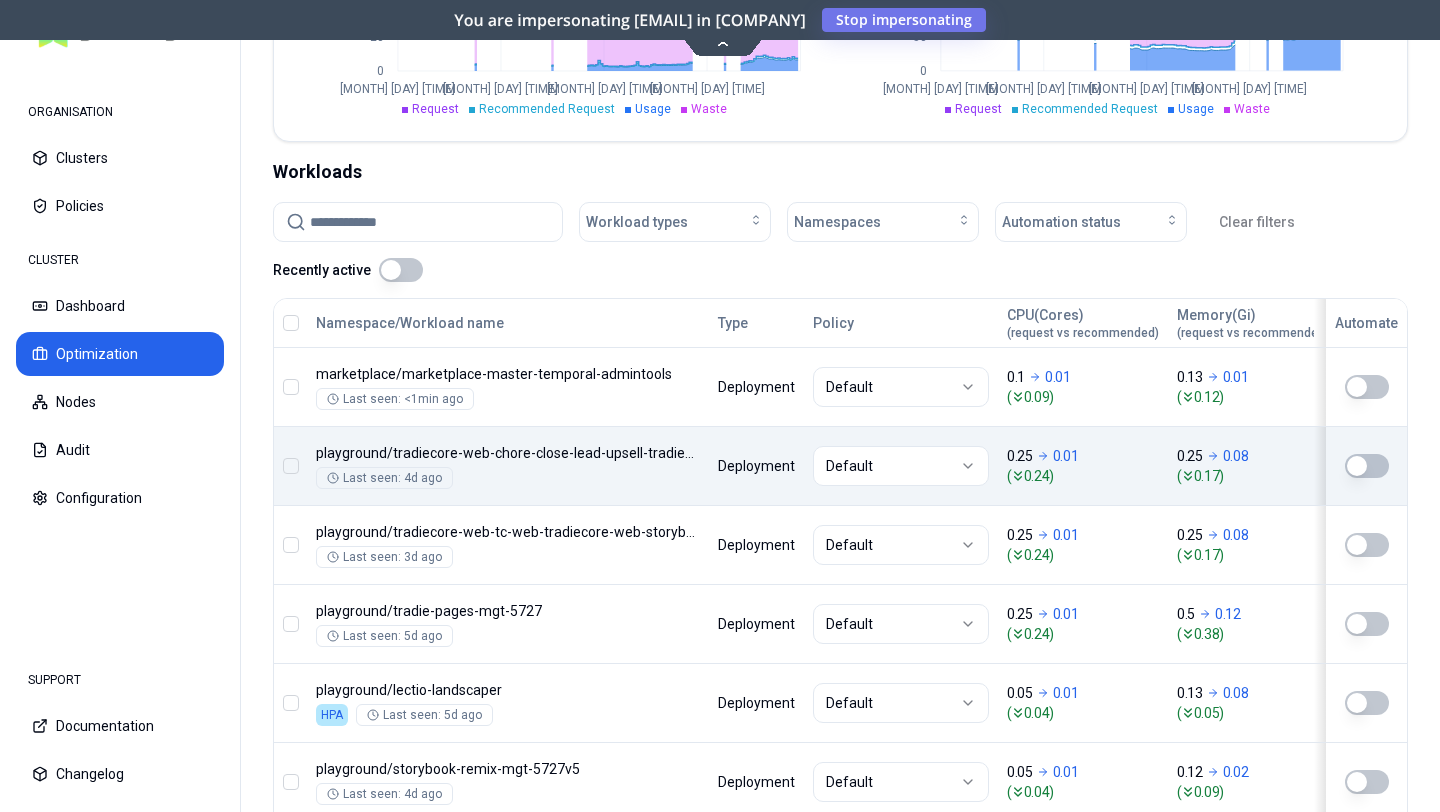 click on "ORGANISATION Clusters Policies CLUSTER Dashboard Optimization Nodes Audit Configuration SUPPORT Documentation Changelog Cluster hip-eks-staging Toggle theme ** ORGANISATION CLUSTER Optimization Efficiency score 42 % CPU 43% MEM 41% Resources (excess) 48.39 Core   ( 74% ) 65.28 Cores 16.9 Cores 39.31 Gi   ( 39% ) 100.91 Gi 61.6 Gi Optimized workloads 0 % 1/312 Available savings (last 30 days) $ 182.98   ( 78 %) $233.72 $50.74 Jul 16, 2025  -  Jul 23, 2025 GMT+10 CPU requested / used 0 20 40 60 80 Jul 16 09:00 Jul 18 04:00 Jul 19 23:00 Jul 21 18:00 Request Recommended Request Usage Waste Memory requested / used 0 30 60 90 120 Jul 16 09:00 Jul 18 04:00 Jul 19 23:00 Jul 21 18:00 Request Recommended Request Usage Waste Workloads Workload types Namespaces Automation status Clear filters Recently active Namespace/Workload name Type Policy CPU(Cores) (request vs recommended) Memory(Gi) (request vs recommended) Available savings (last 30 days) Replica(s) Automate marketplace / marketplace-master-temporal-admintools" at bounding box center (720, 406) 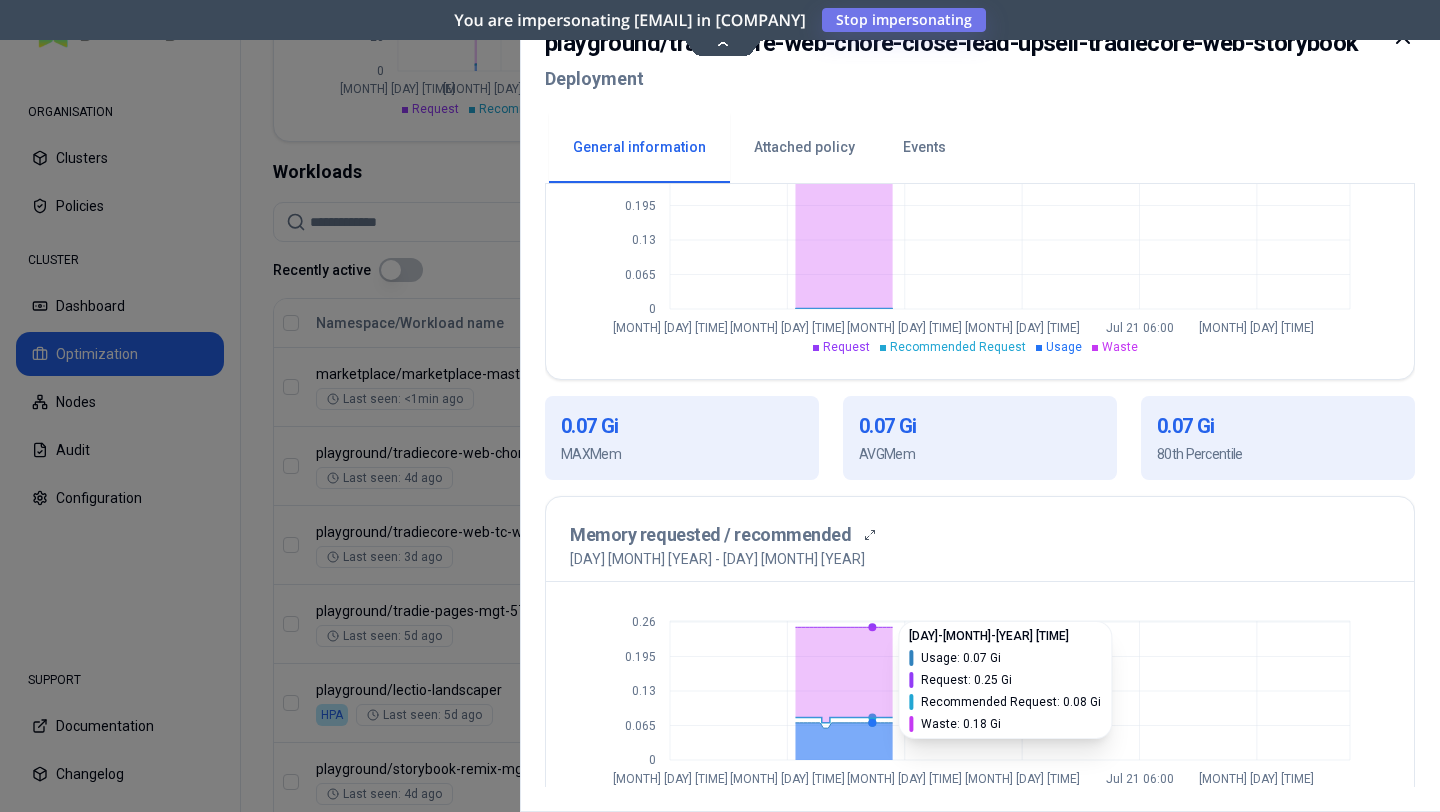 scroll, scrollTop: 714, scrollLeft: 0, axis: vertical 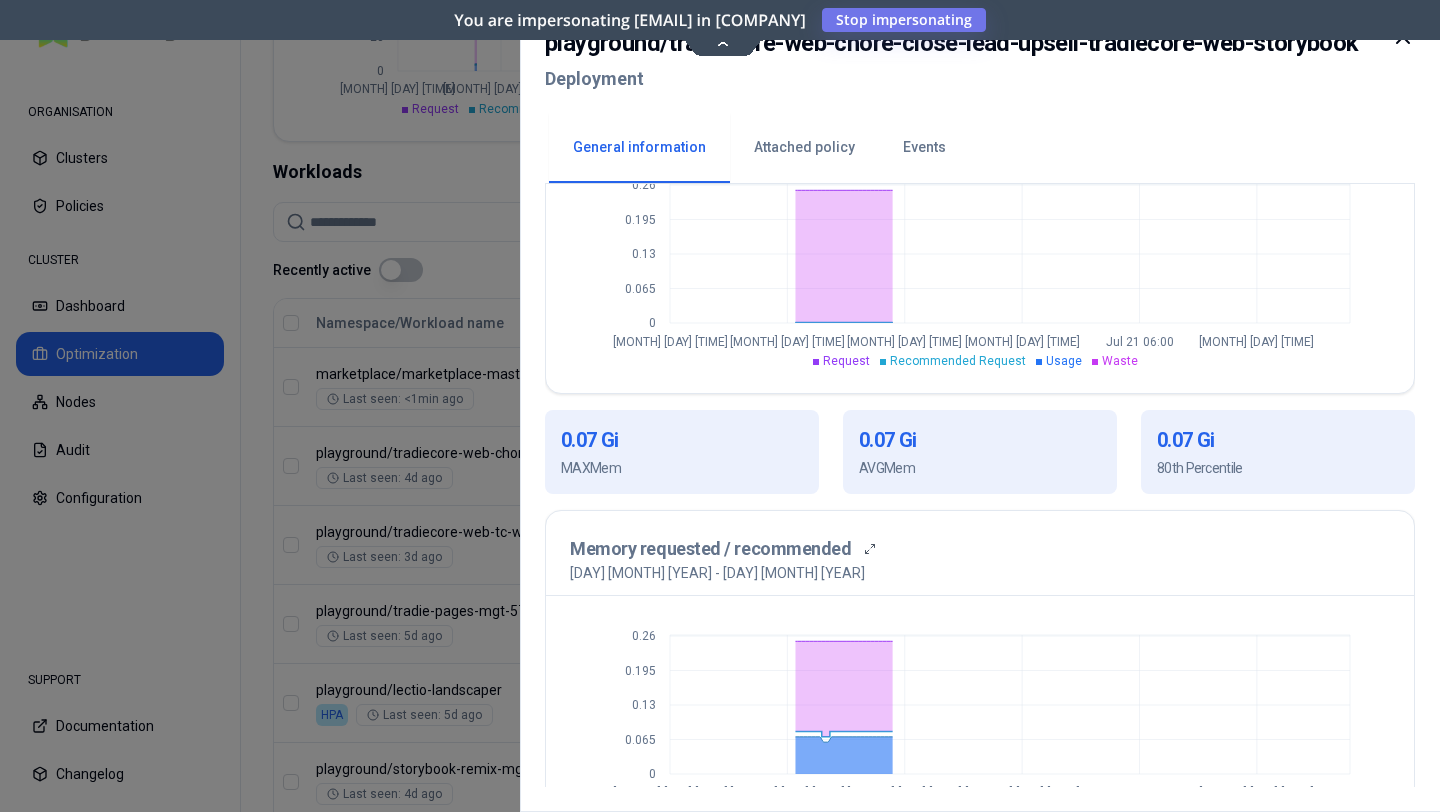 click at bounding box center (720, 406) 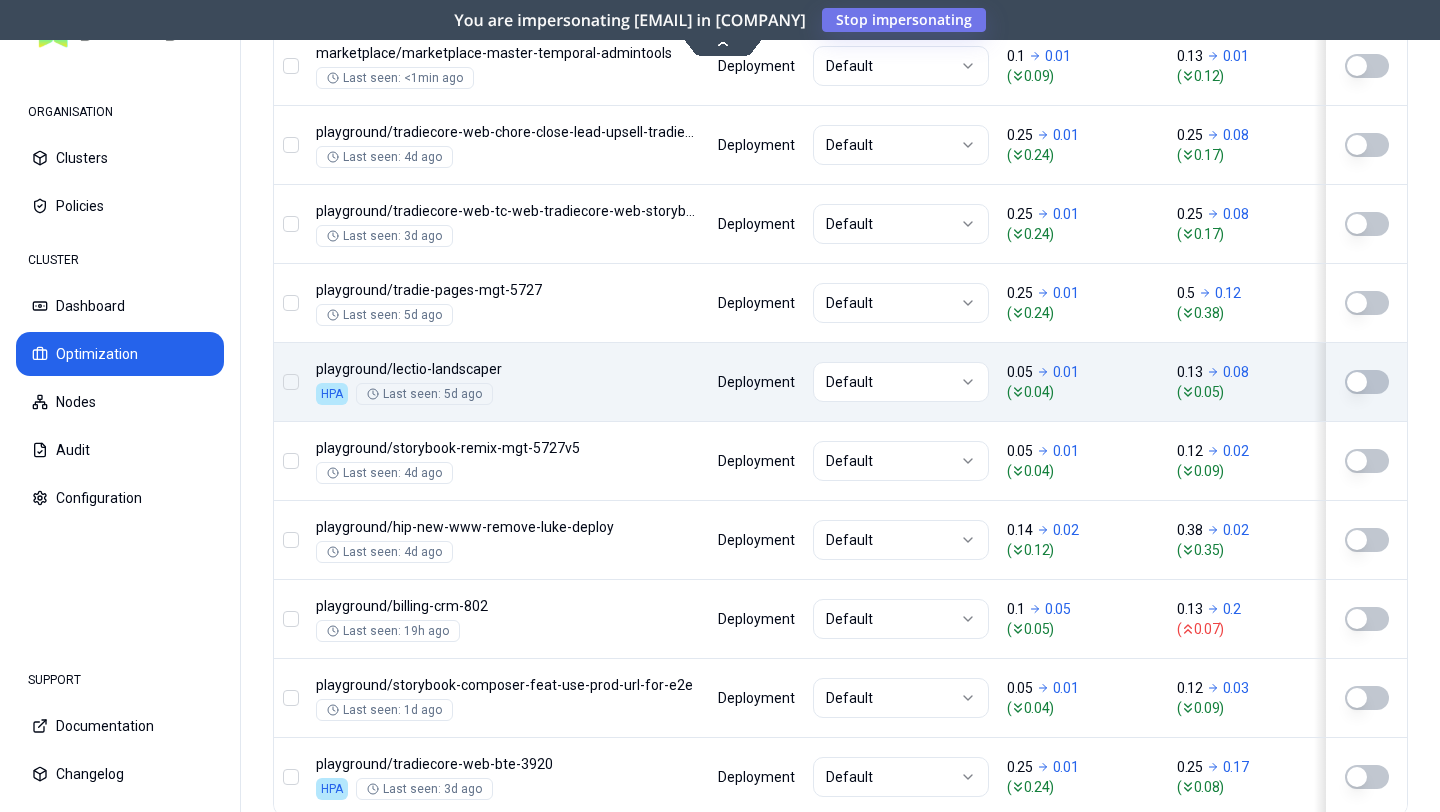 scroll, scrollTop: 801, scrollLeft: 0, axis: vertical 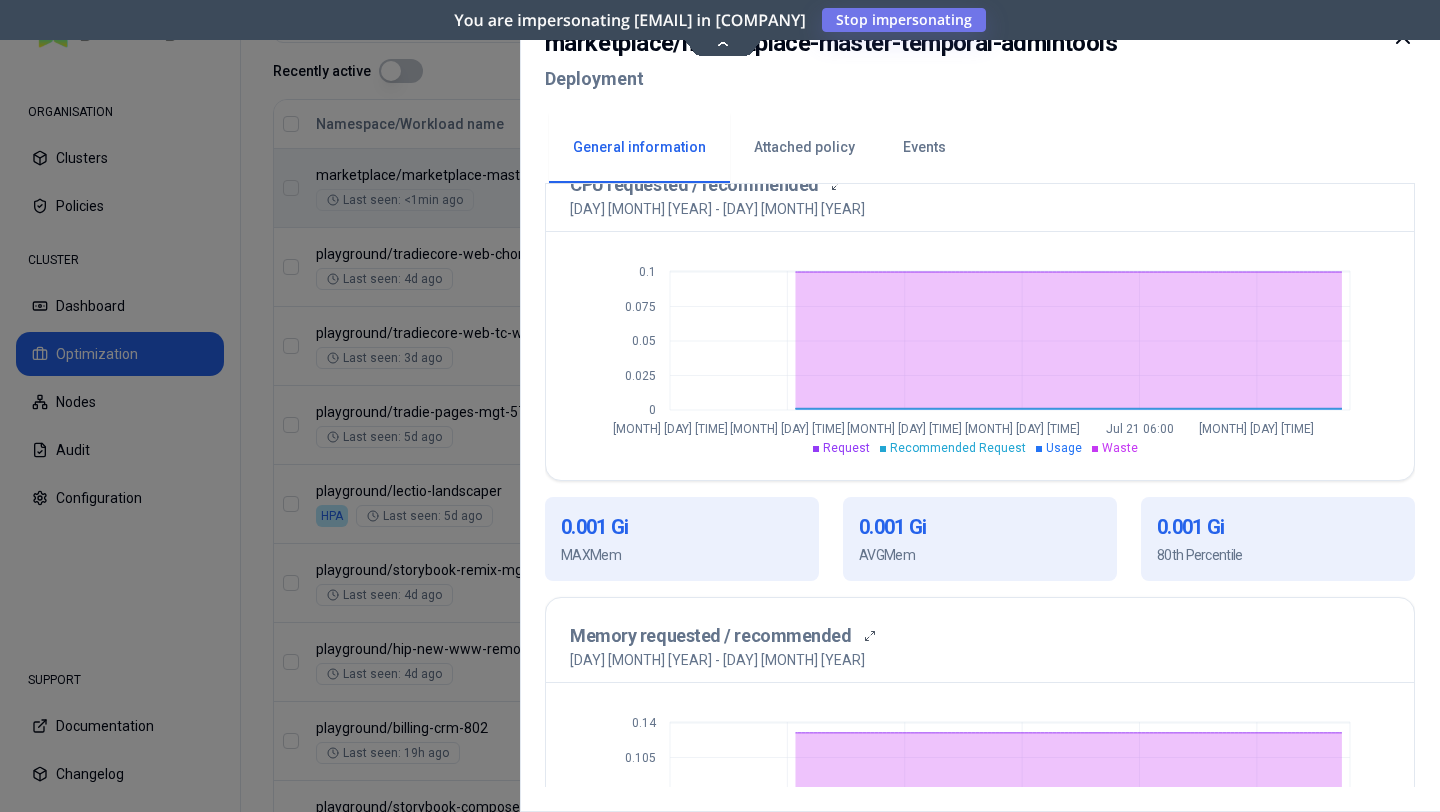 click at bounding box center [720, 406] 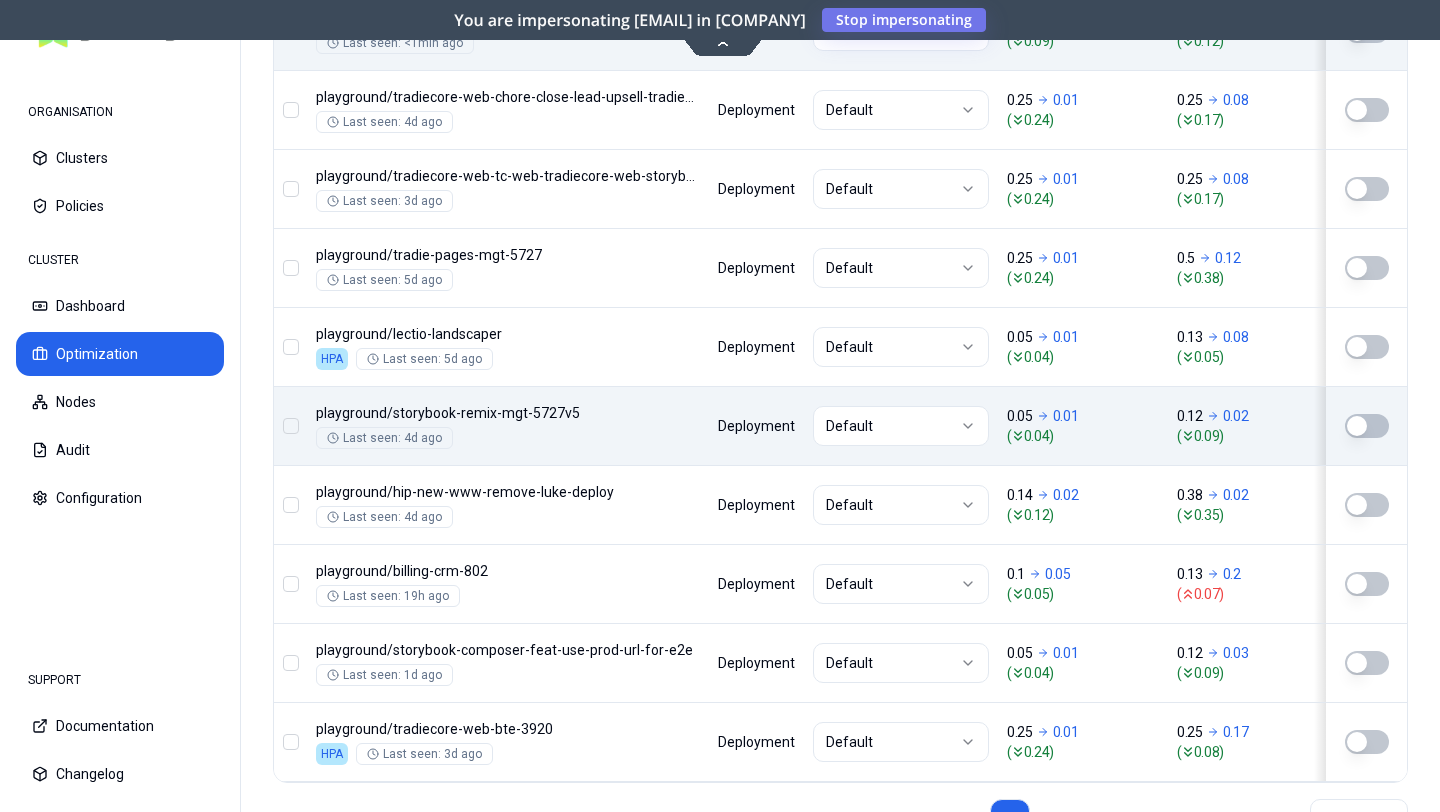 scroll, scrollTop: 1032, scrollLeft: 0, axis: vertical 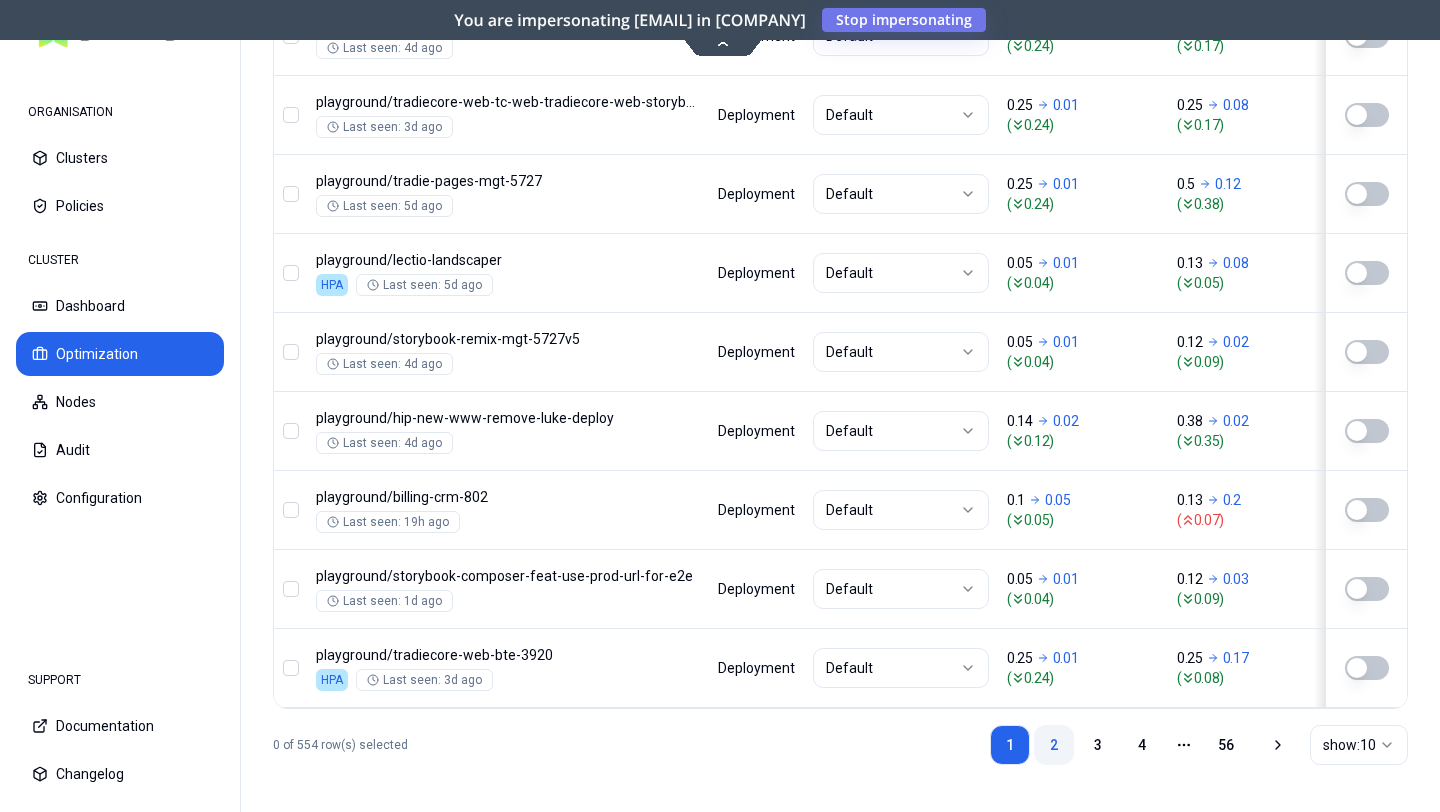 click on "2" at bounding box center (1054, 745) 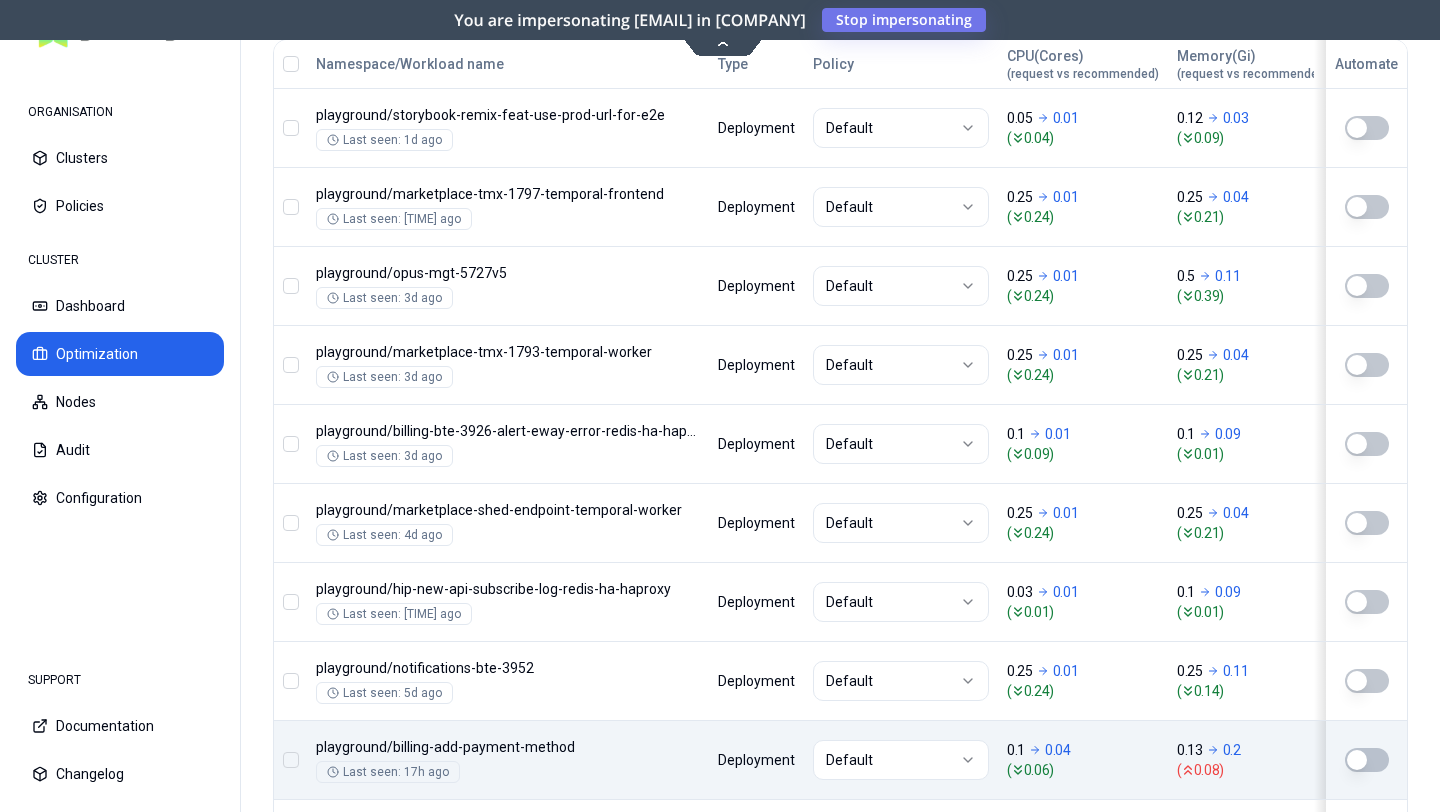 scroll, scrollTop: 1032, scrollLeft: 0, axis: vertical 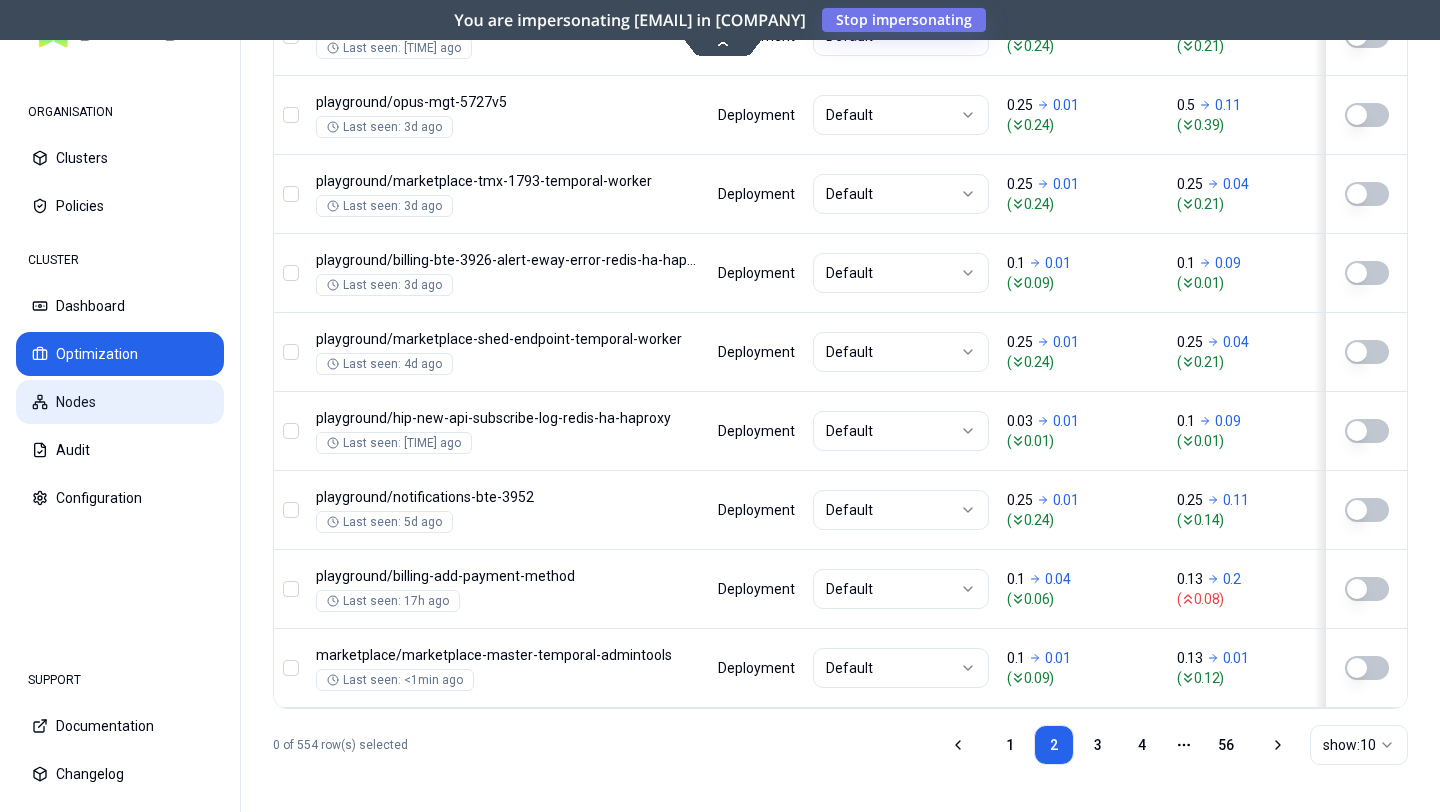 click on "Nodes" at bounding box center (120, 402) 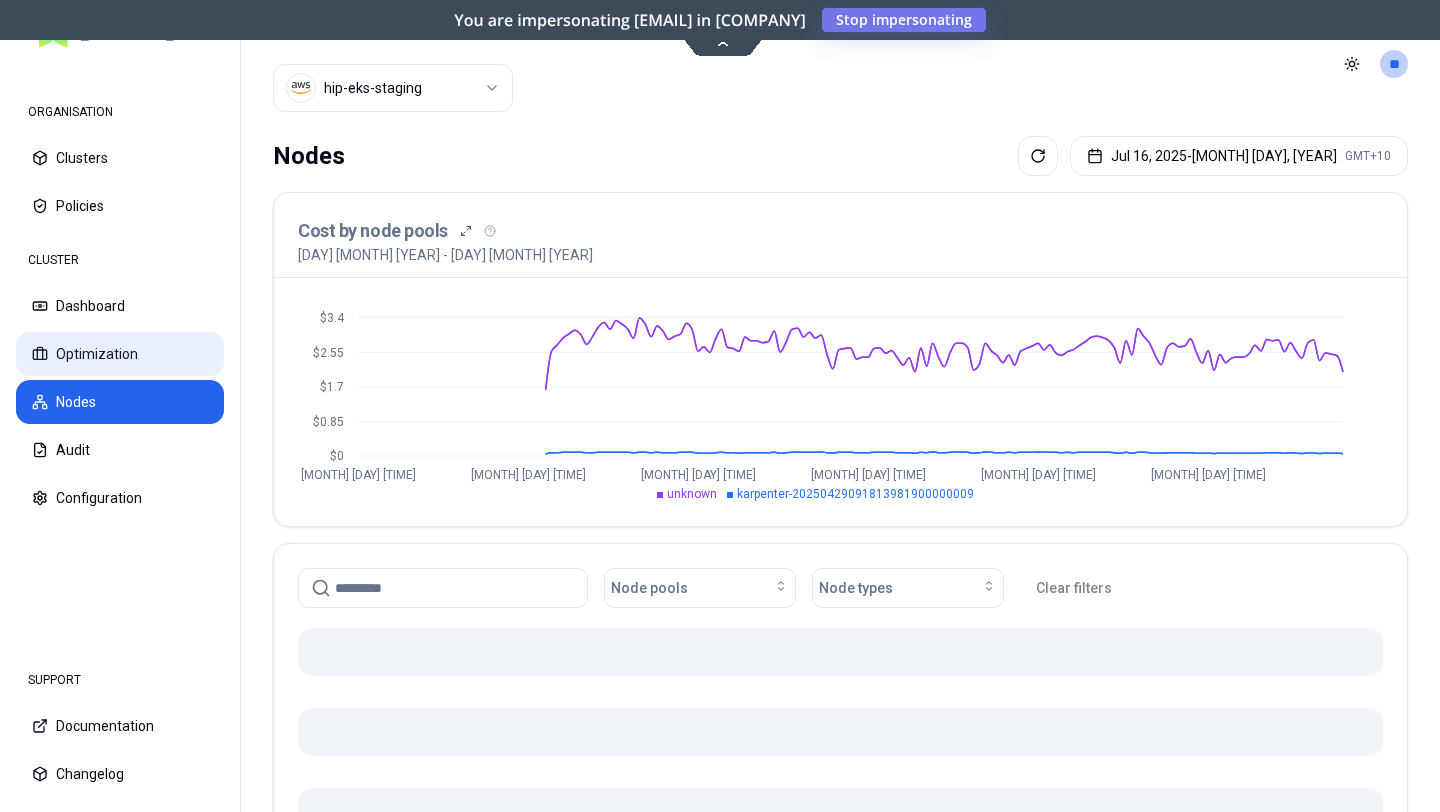 click on "Optimization" at bounding box center [120, 354] 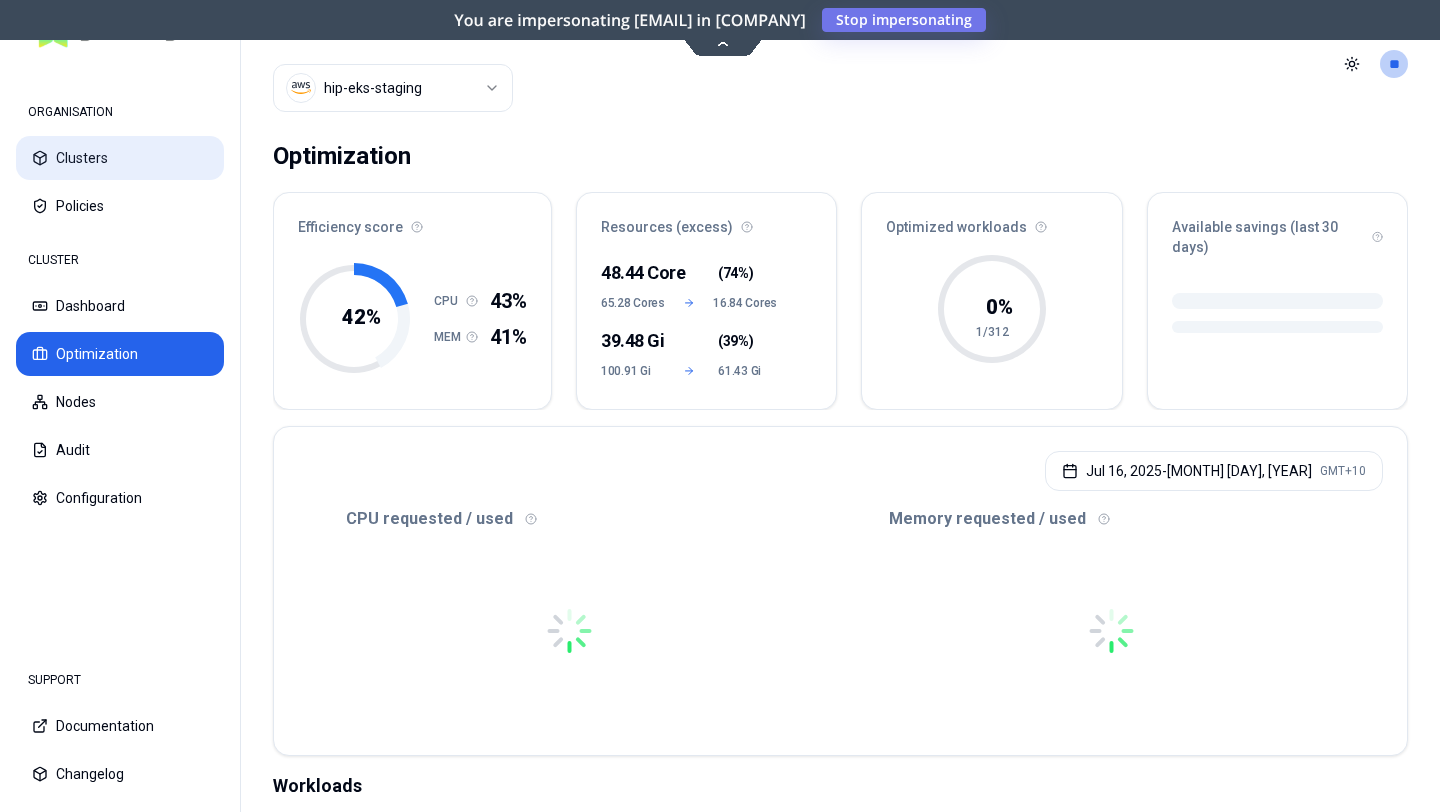 click on "Clusters" at bounding box center [120, 158] 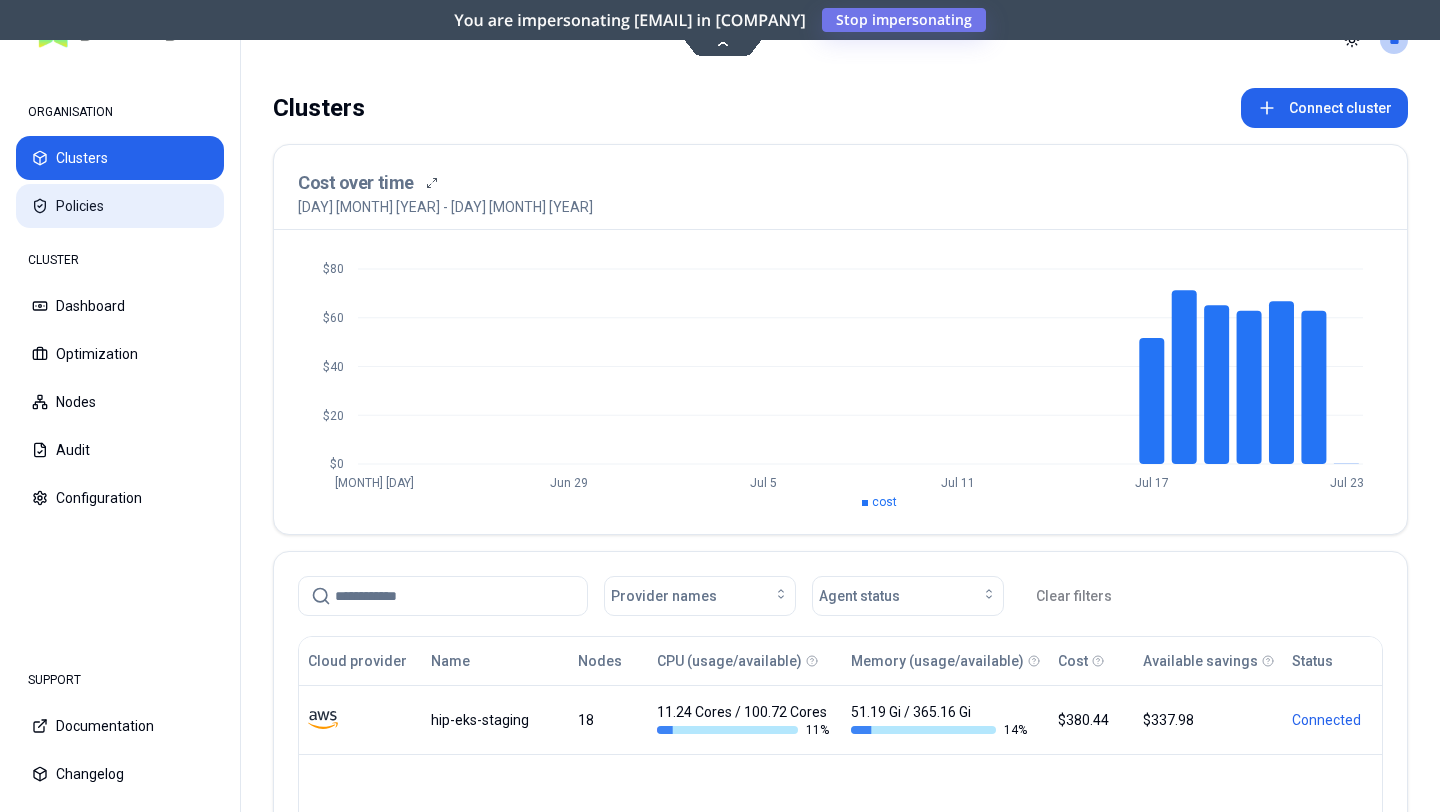 click on "Policies" at bounding box center (120, 206) 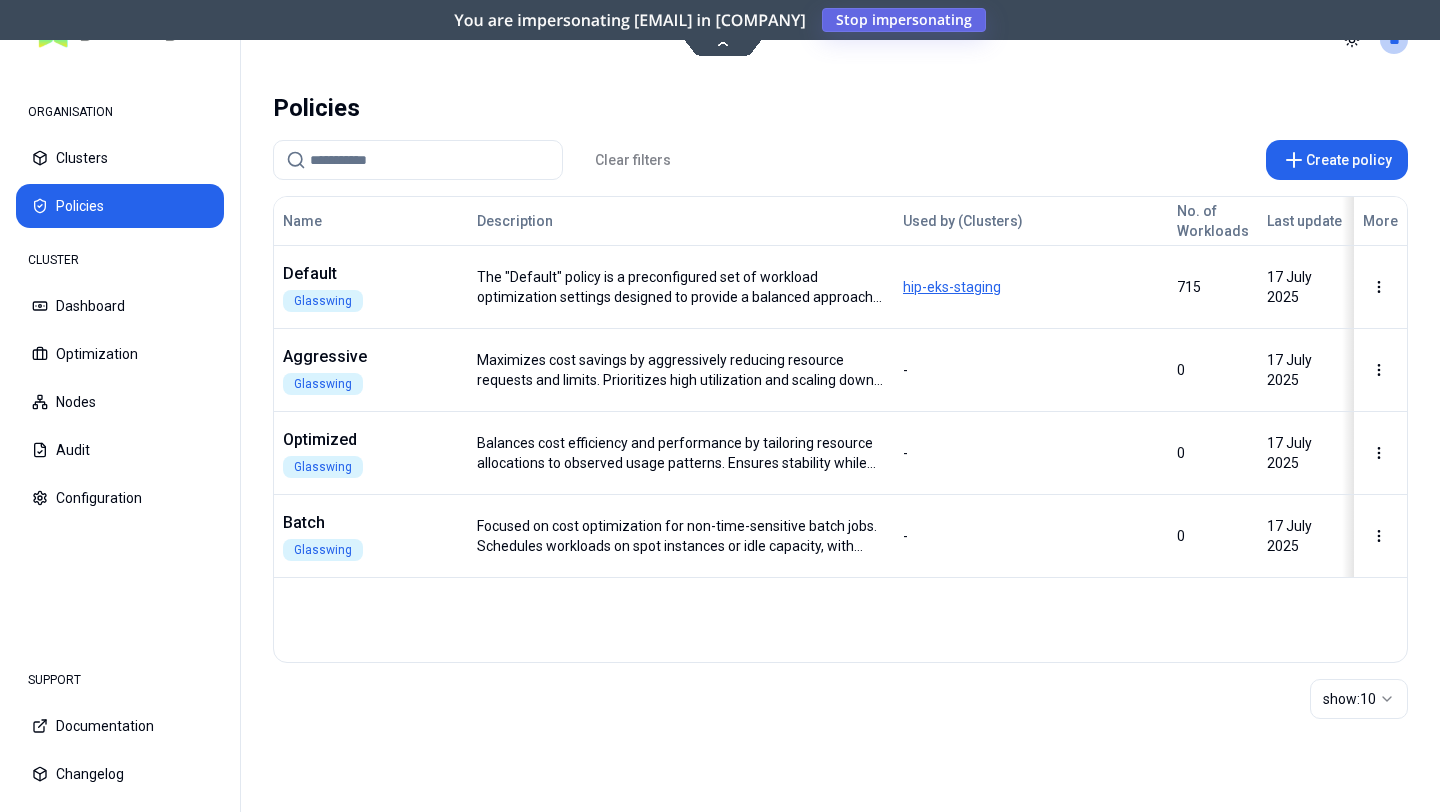 click on "Stop impersonating" at bounding box center (0, 0) 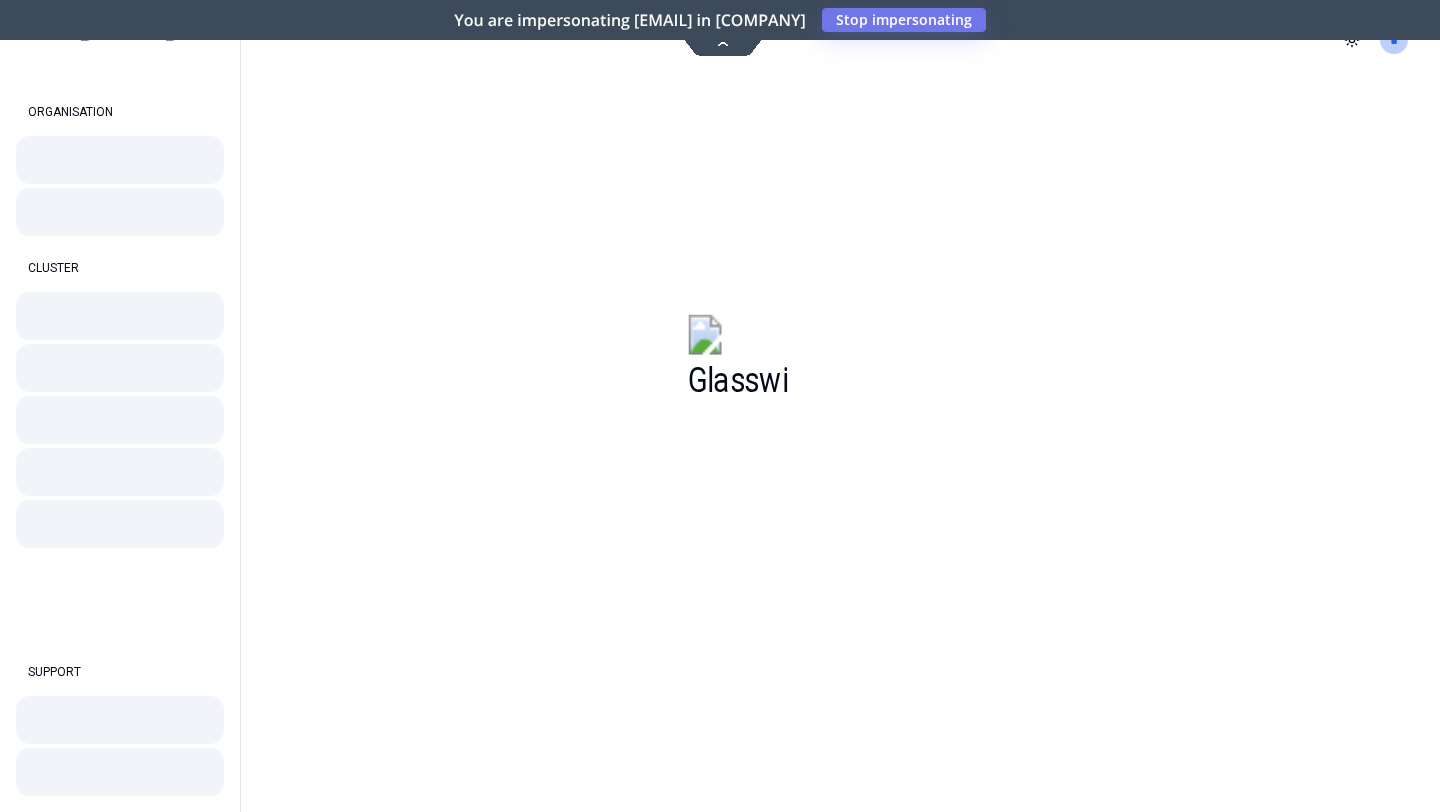 scroll, scrollTop: 0, scrollLeft: 0, axis: both 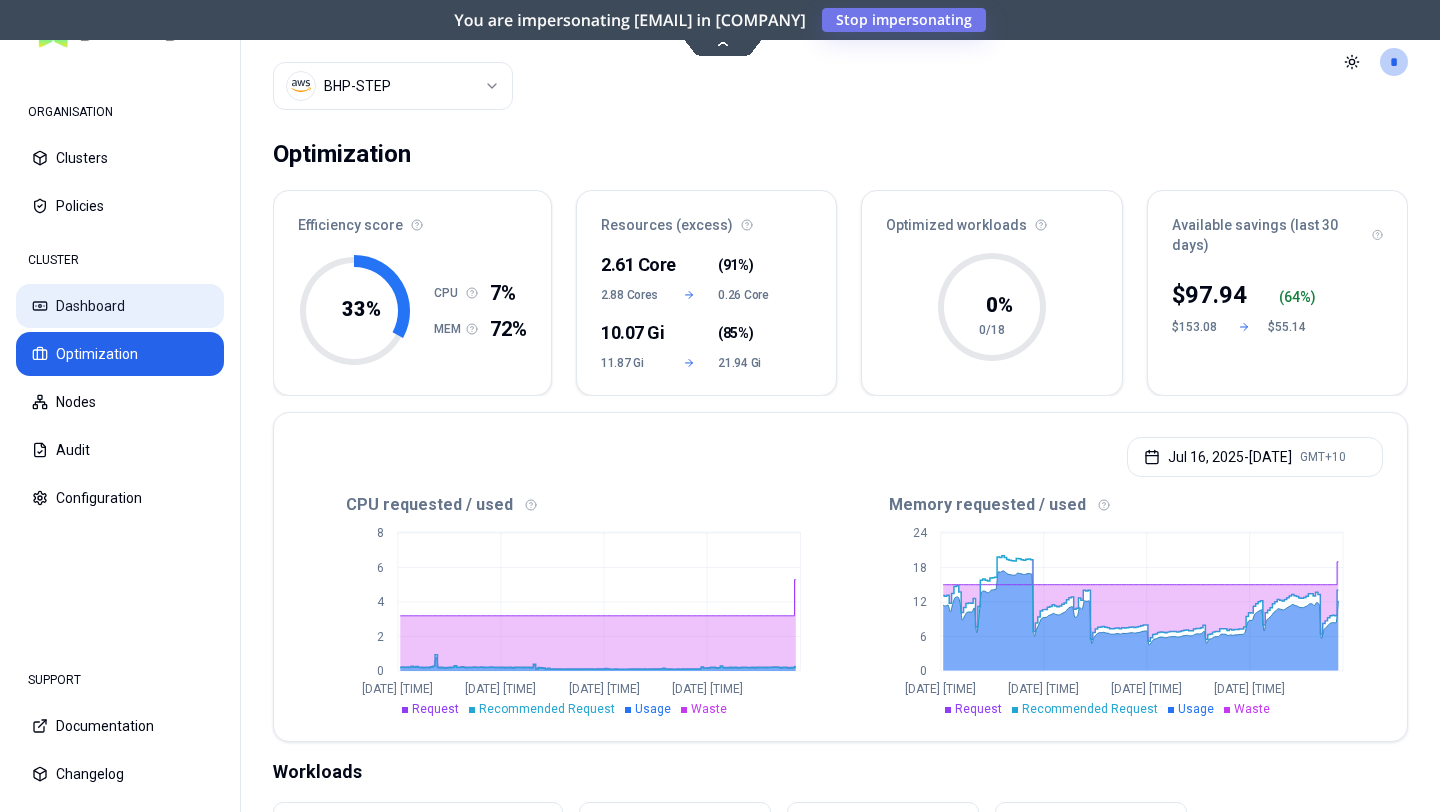 click on "Dashboard" at bounding box center [120, 306] 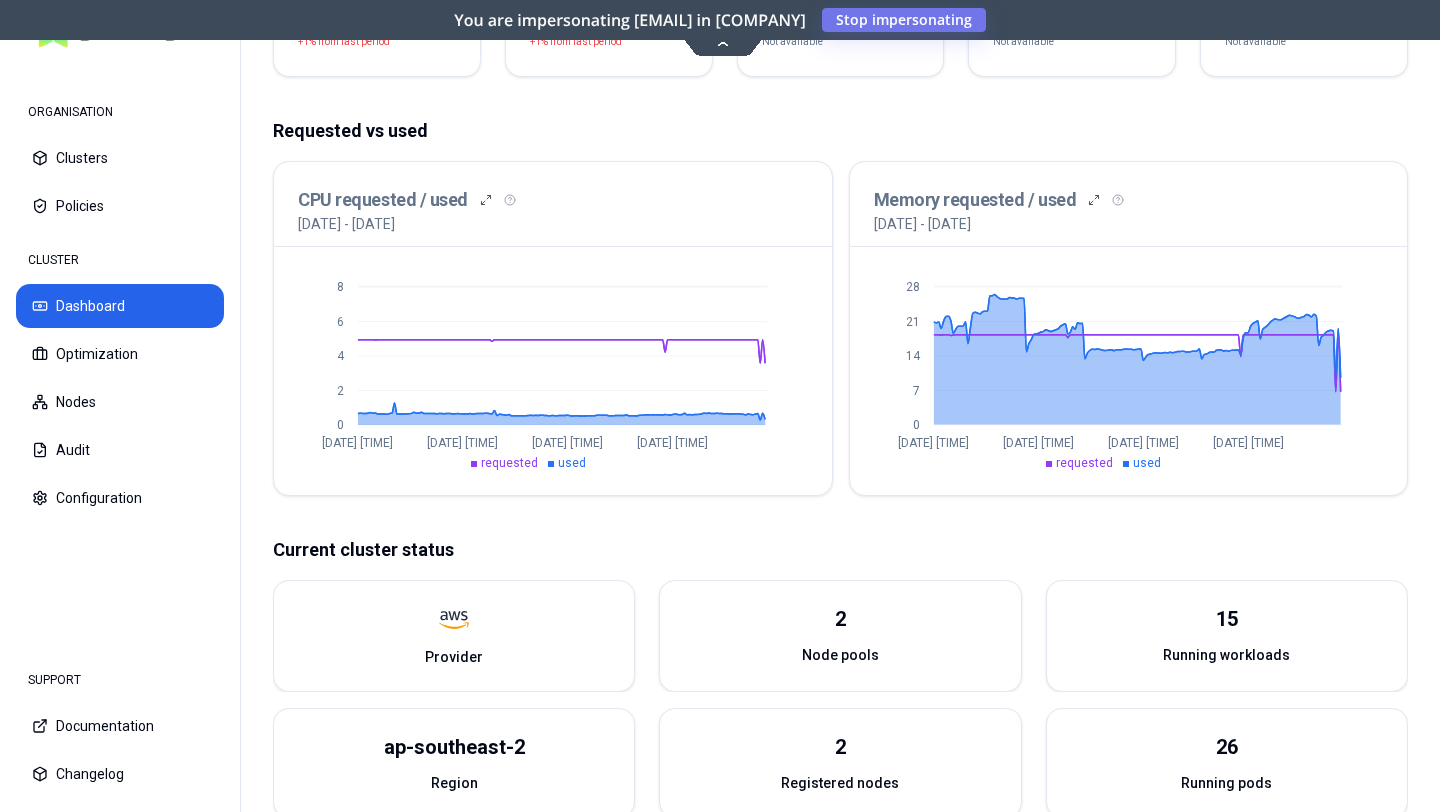 scroll, scrollTop: 0, scrollLeft: 0, axis: both 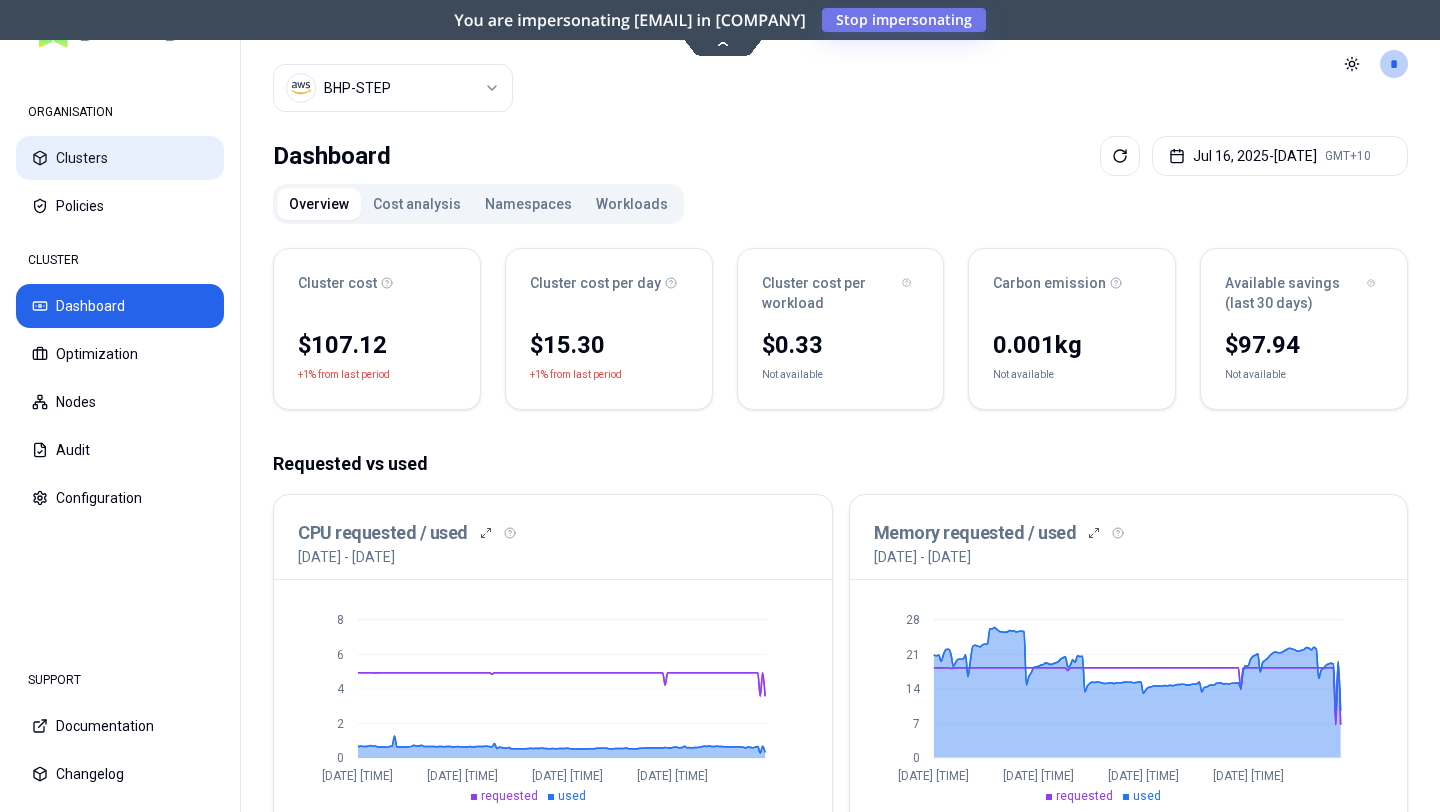 click on "Clusters" at bounding box center (120, 158) 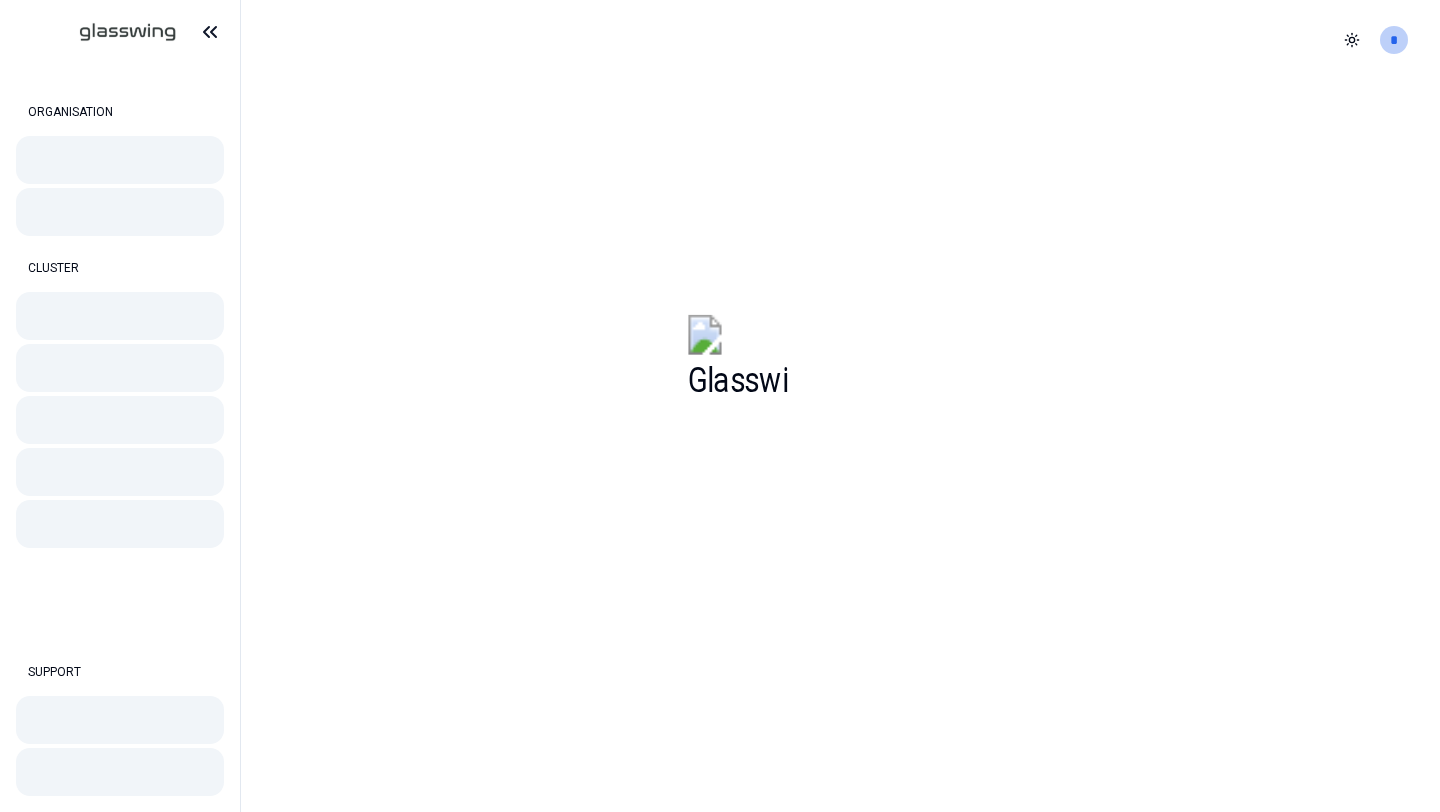 scroll, scrollTop: 0, scrollLeft: 0, axis: both 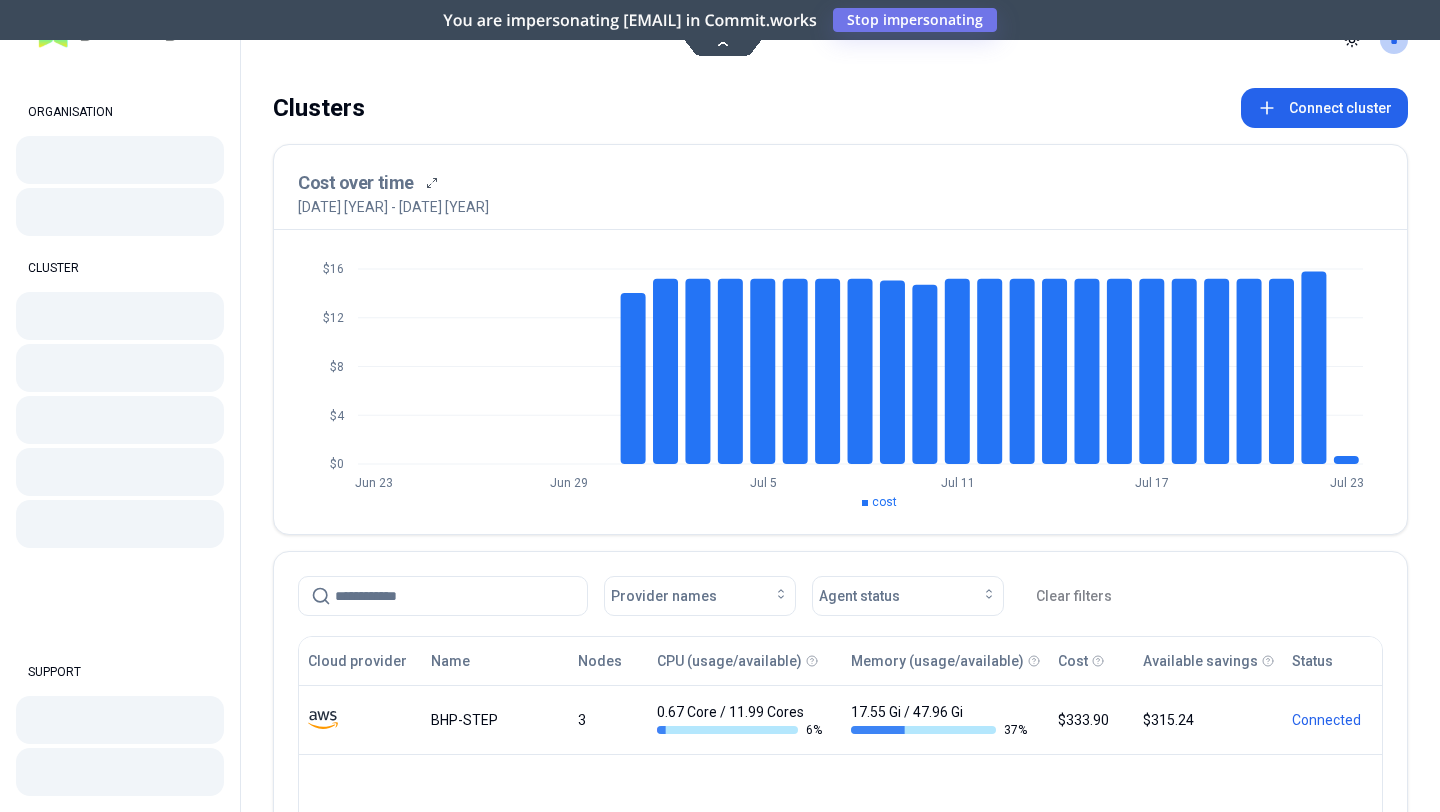 click at bounding box center [120, 316] 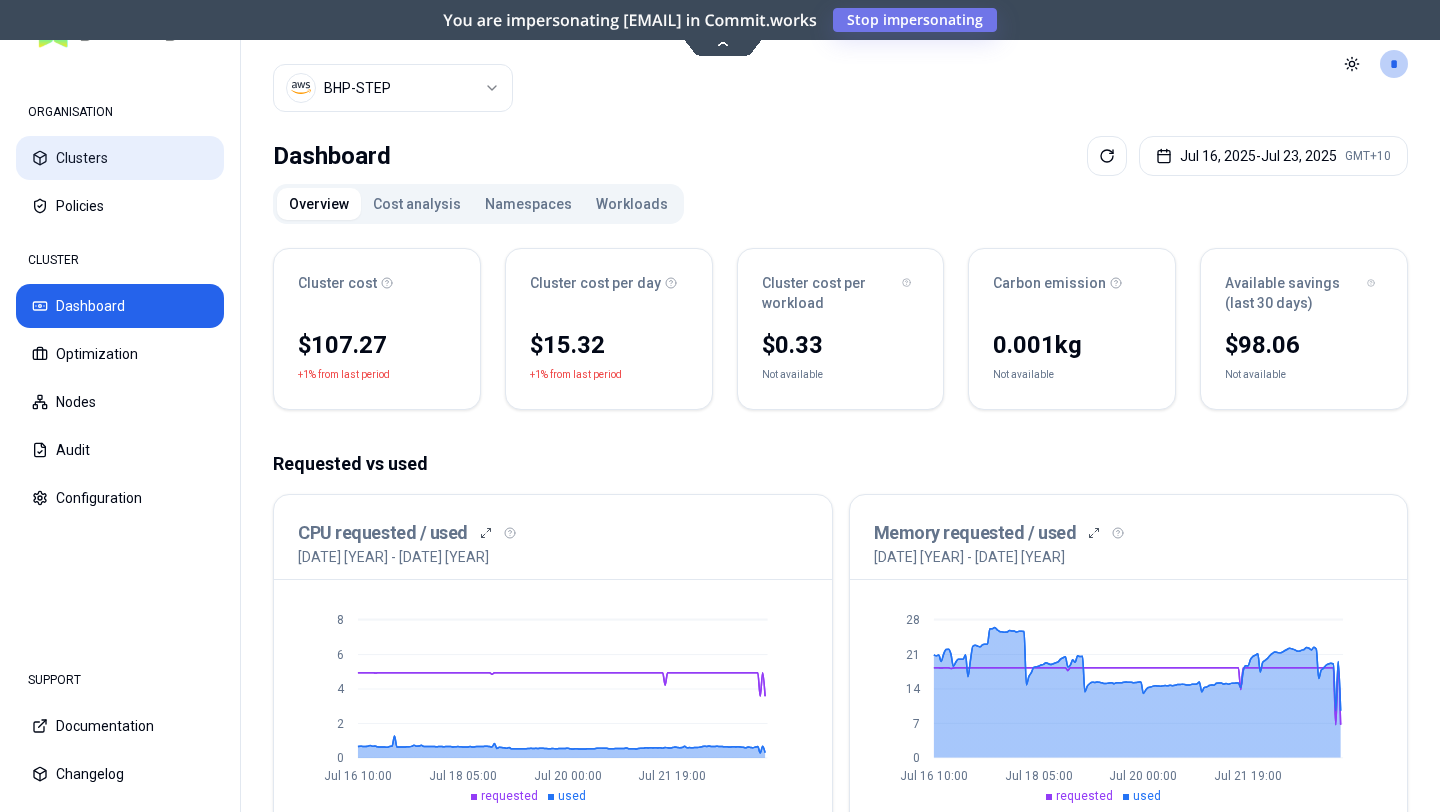 click on "Clusters" at bounding box center [120, 158] 